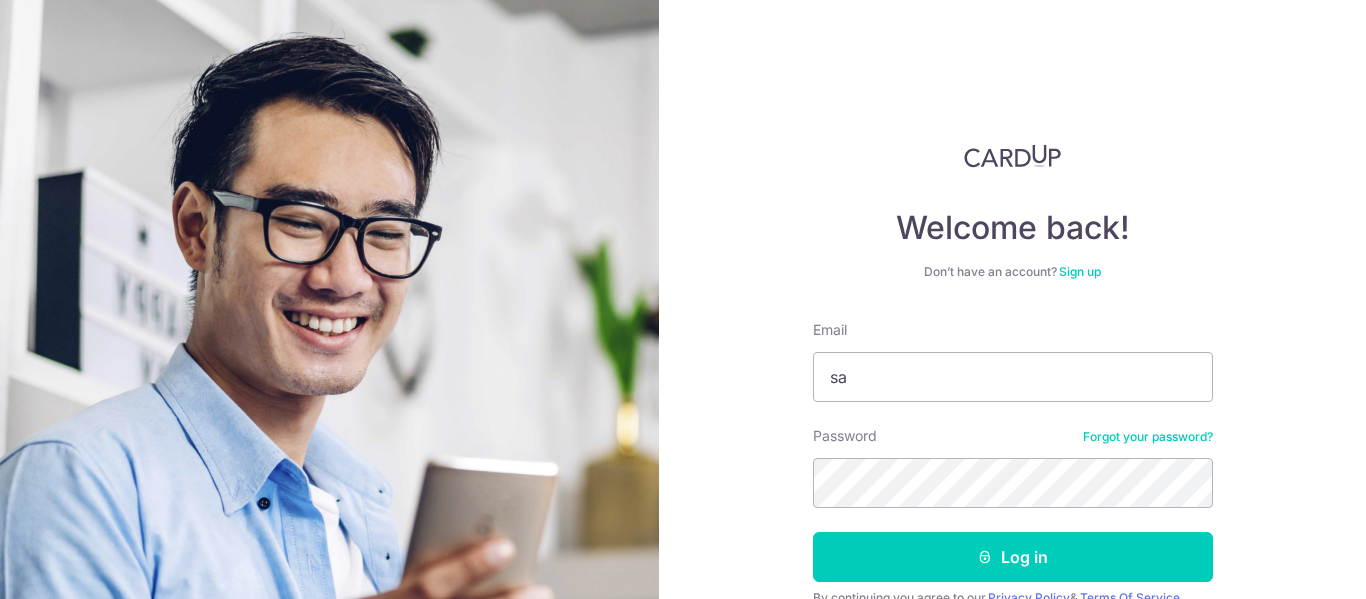 scroll, scrollTop: 0, scrollLeft: 0, axis: both 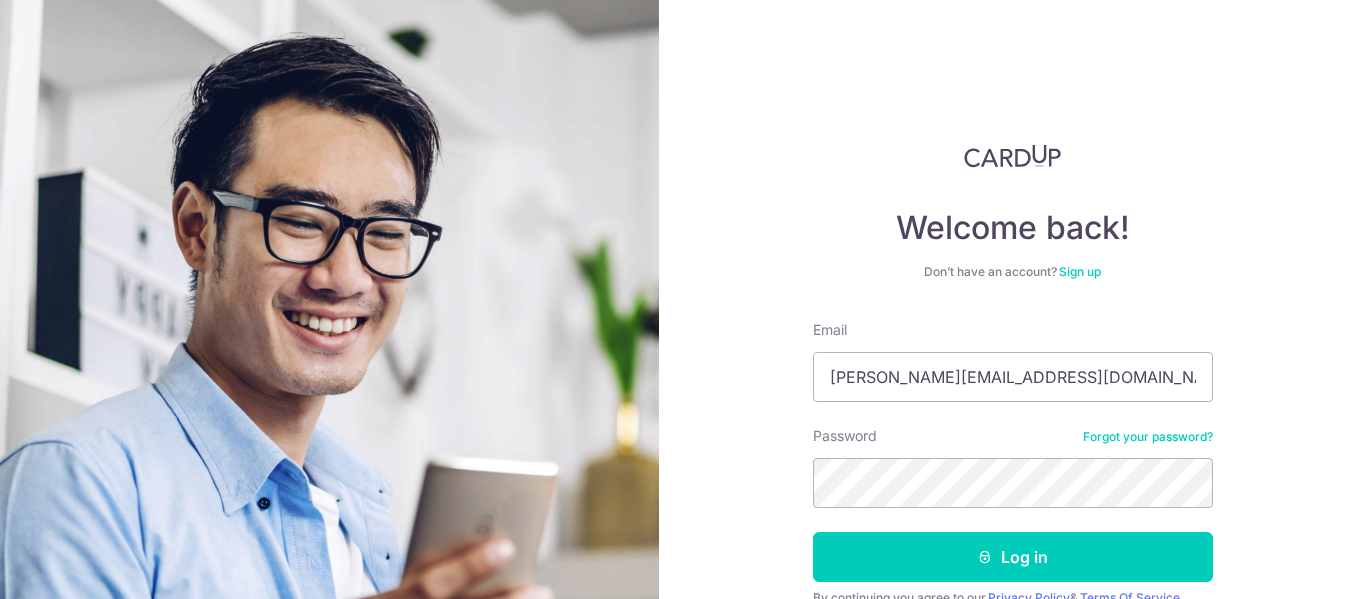 type on "[PERSON_NAME][EMAIL_ADDRESS][DOMAIN_NAME]" 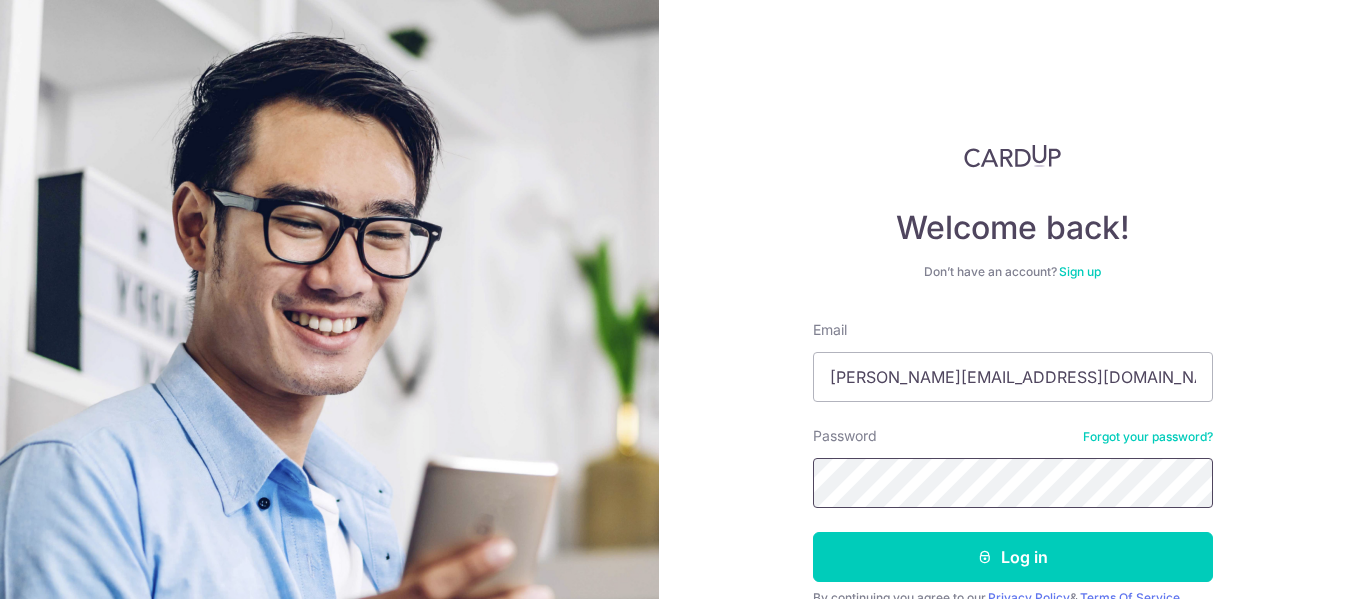 click on "Log in" at bounding box center [1013, 557] 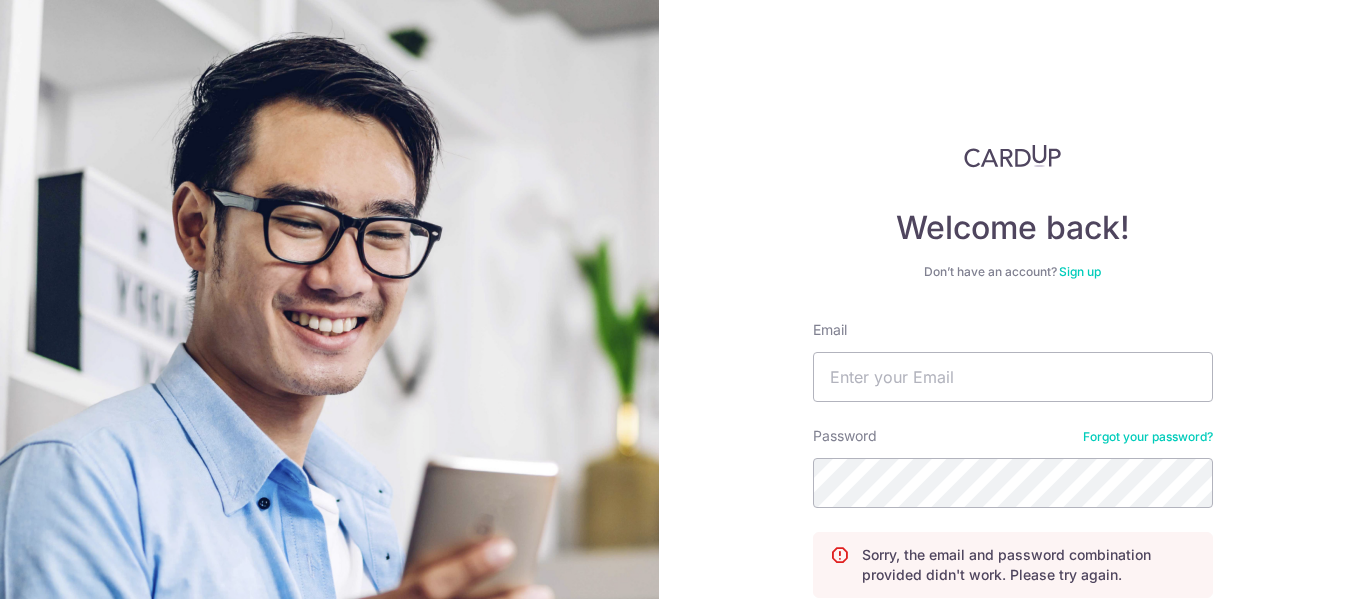 scroll, scrollTop: 0, scrollLeft: 0, axis: both 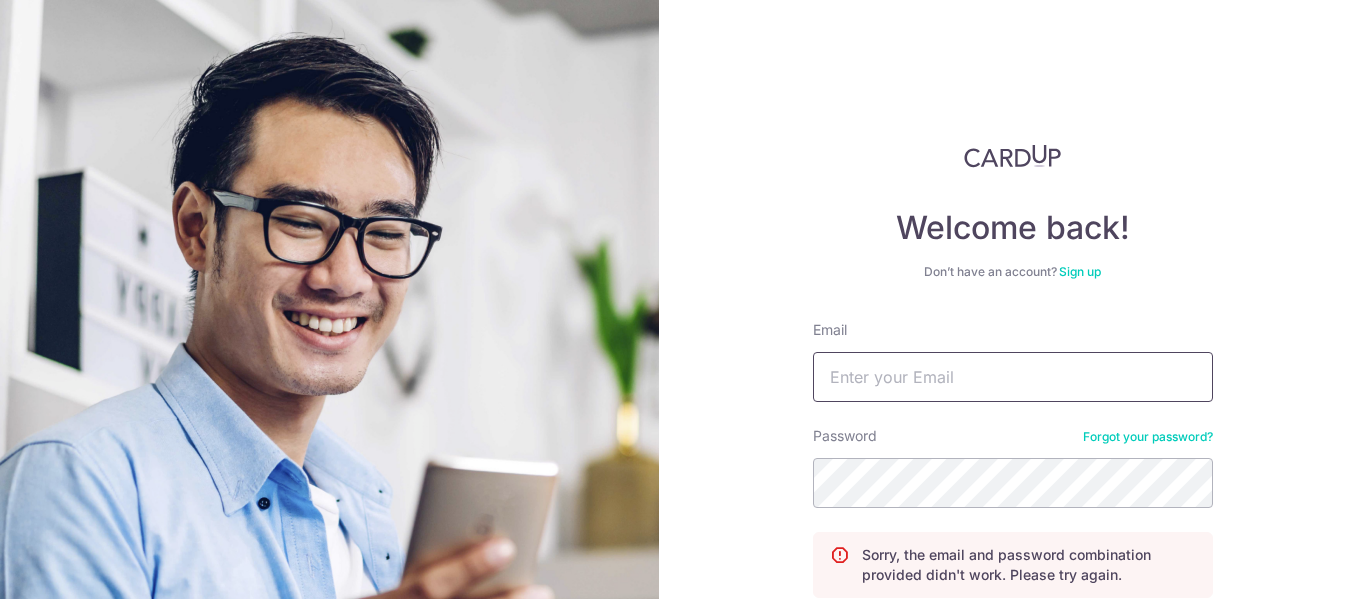 click on "Email" at bounding box center (1013, 377) 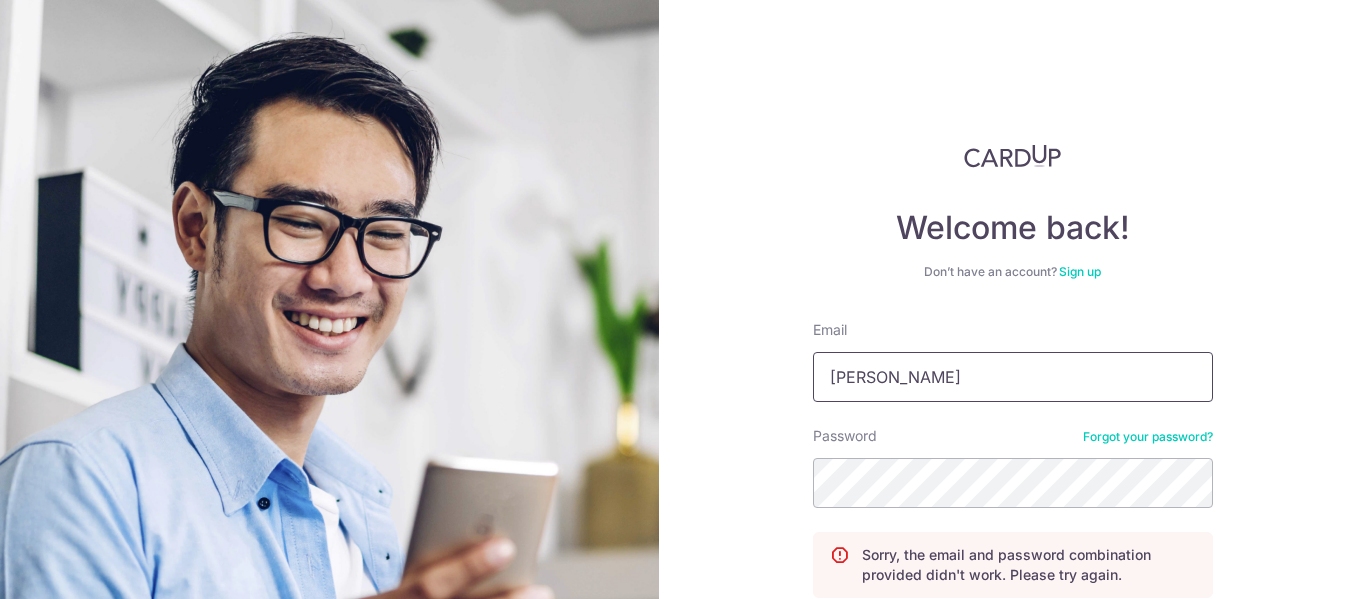 type on "[PERSON_NAME][EMAIL_ADDRESS][DOMAIN_NAME]" 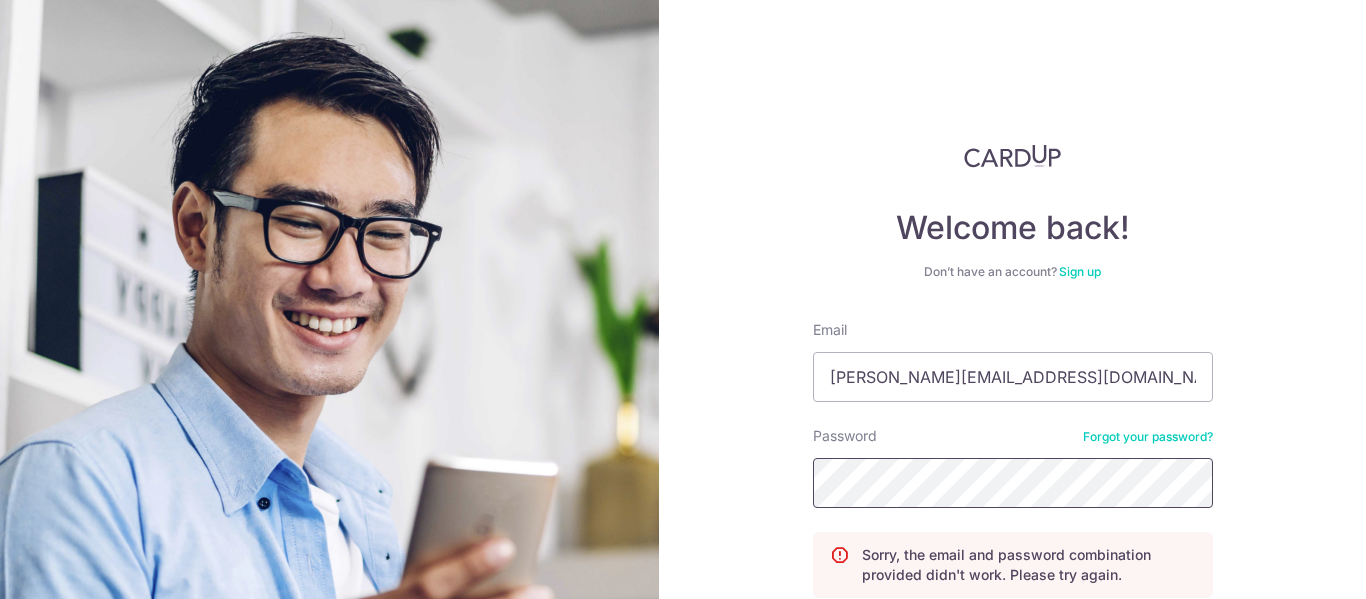 click on "Log in" at bounding box center (1013, 639) 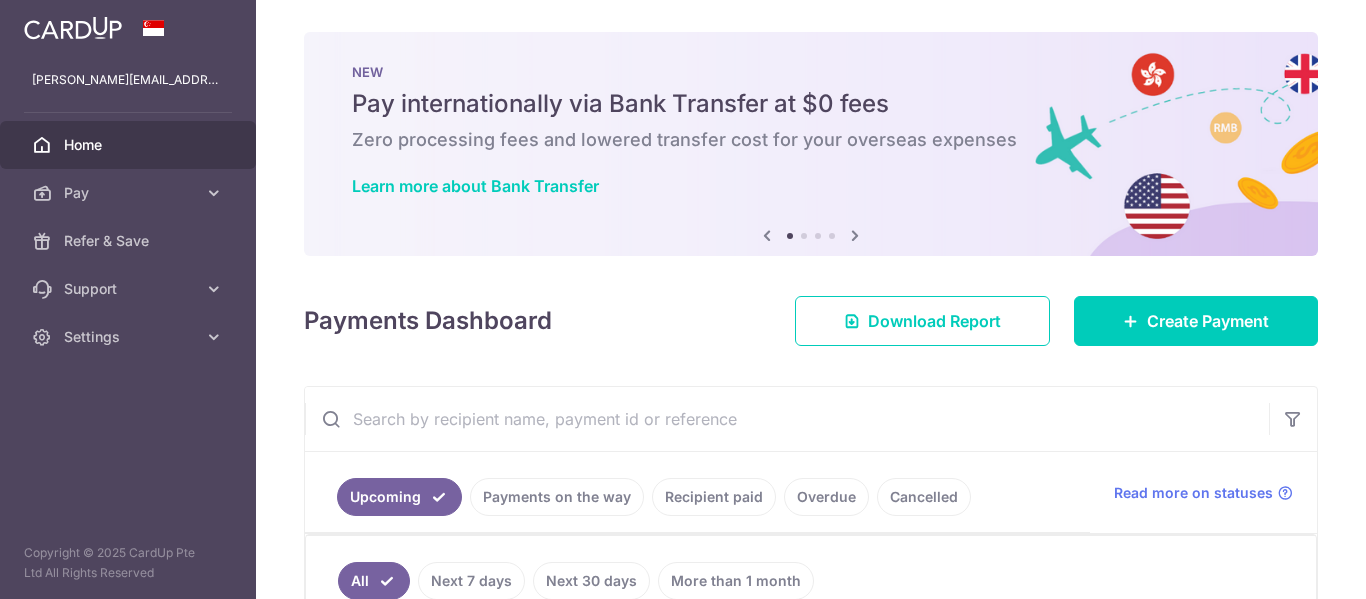 scroll, scrollTop: 0, scrollLeft: 0, axis: both 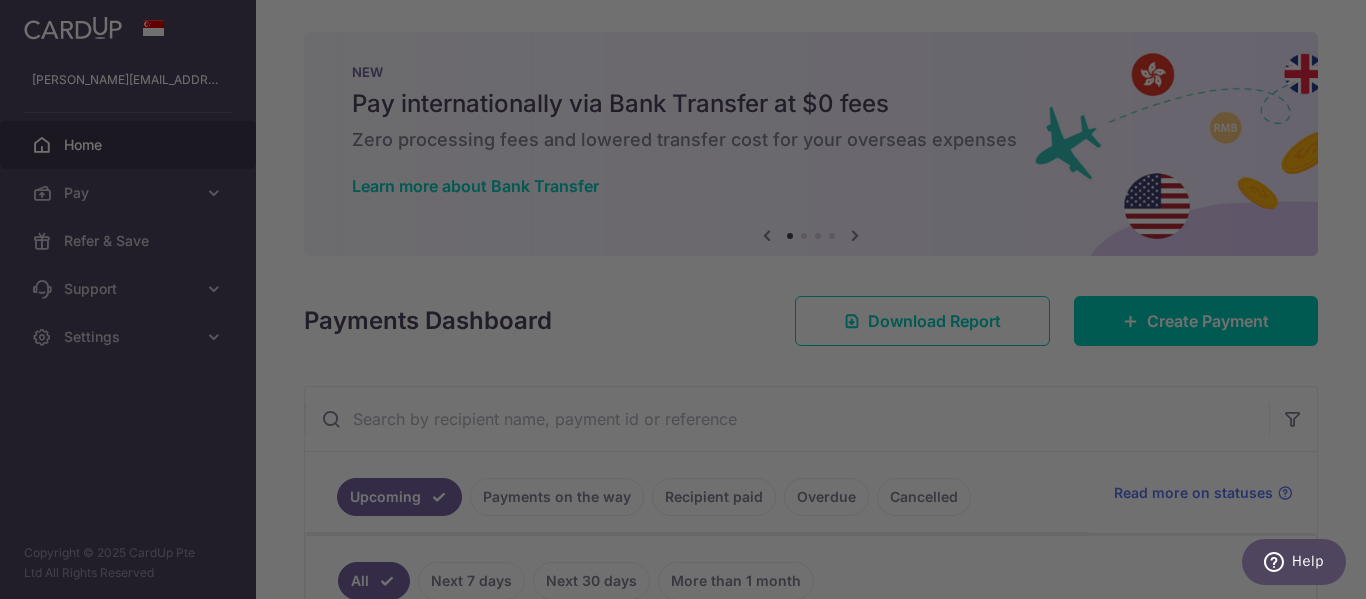 click at bounding box center (690, 302) 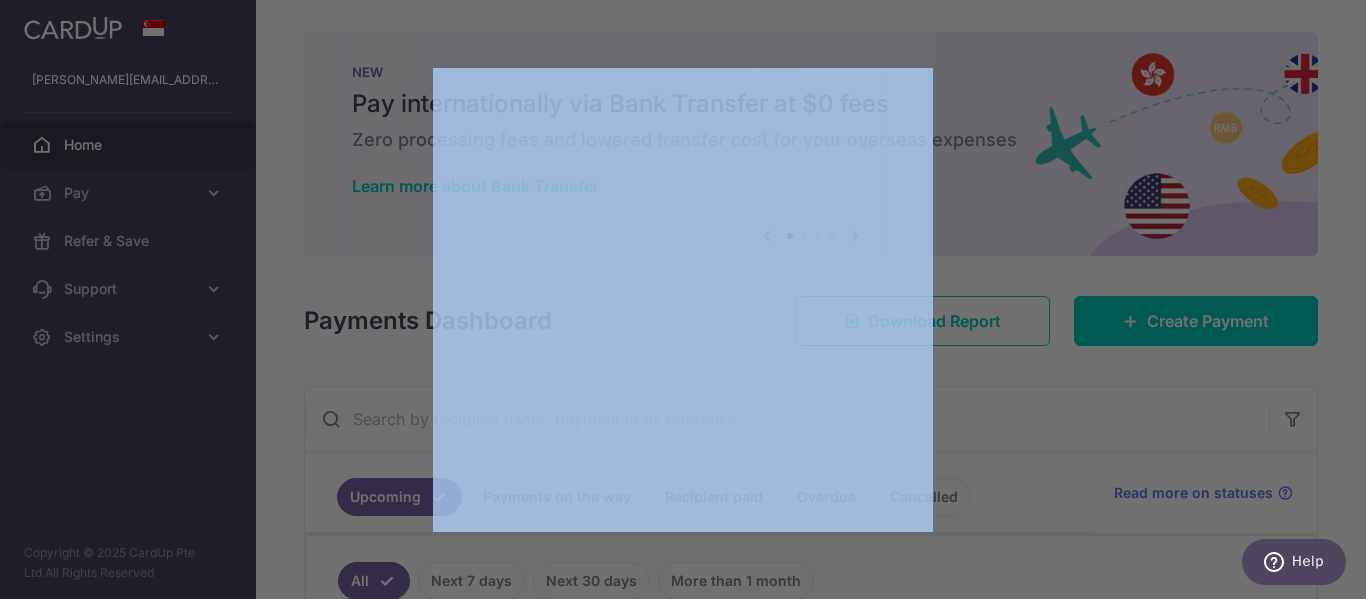 click at bounding box center (690, 302) 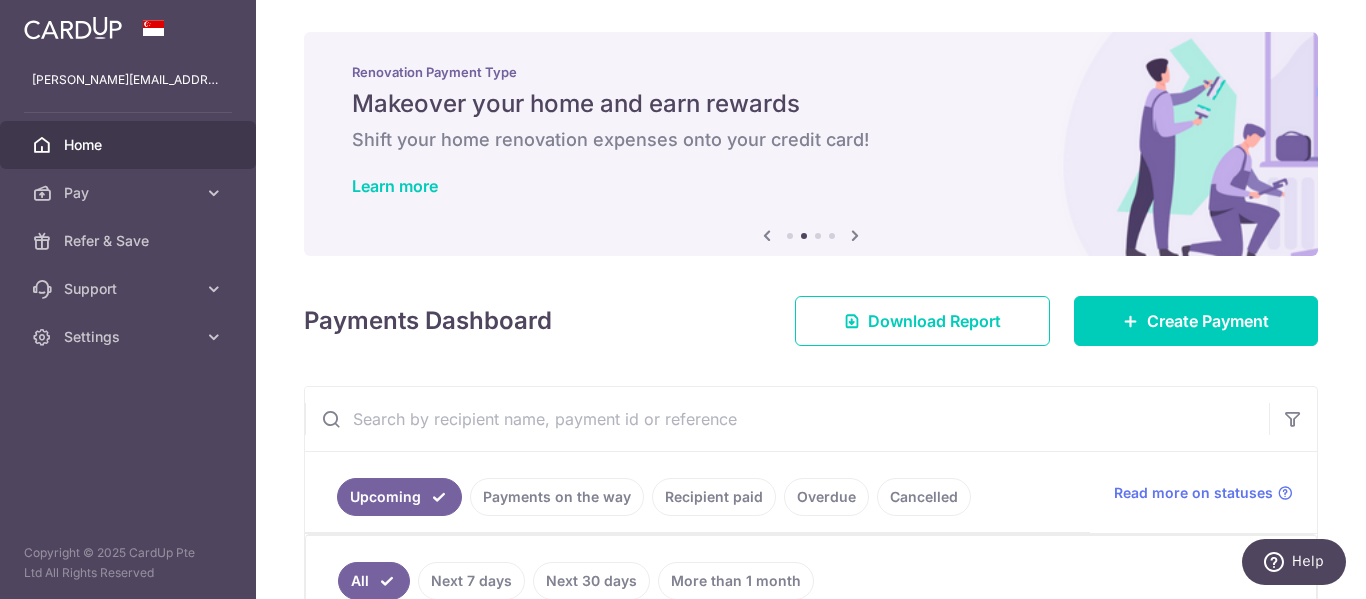 scroll, scrollTop: 200, scrollLeft: 0, axis: vertical 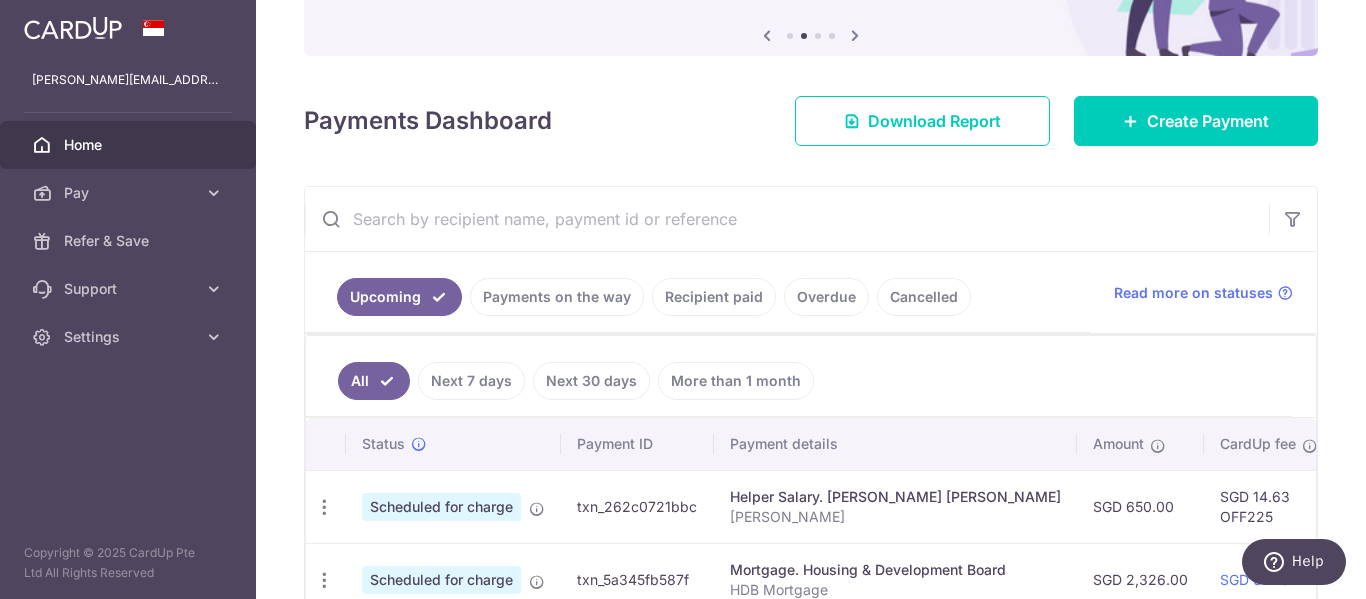click on "Recipient paid" at bounding box center [714, 297] 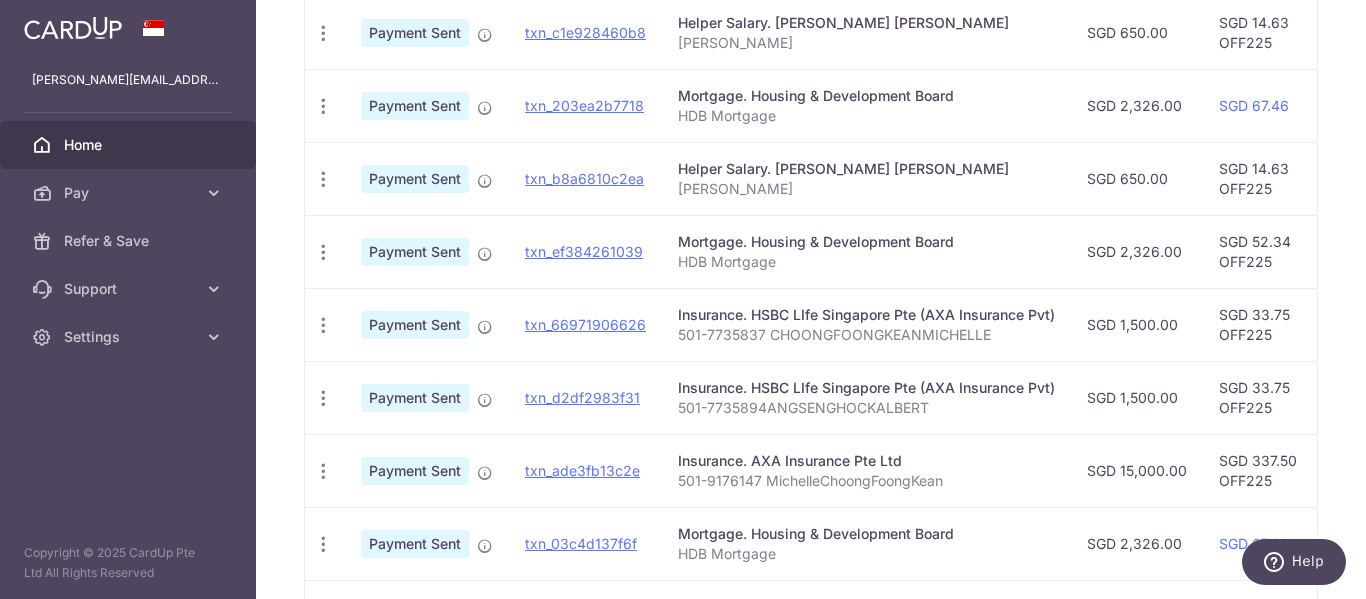scroll, scrollTop: 591, scrollLeft: 0, axis: vertical 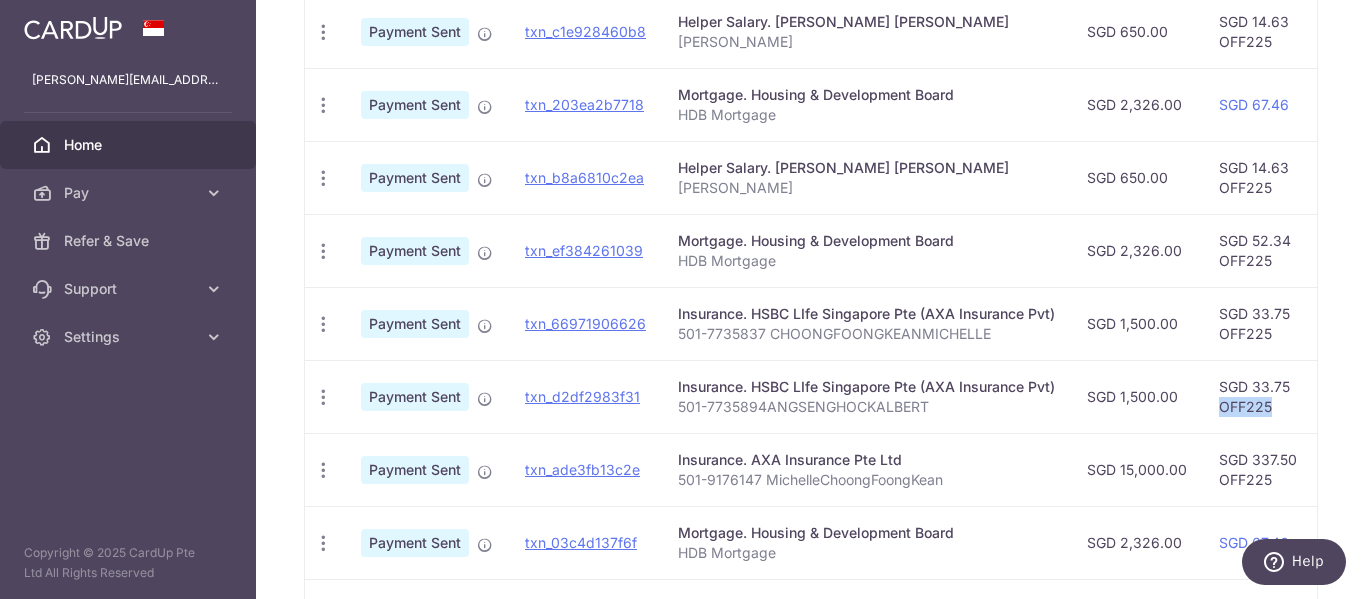 drag, startPoint x: 1219, startPoint y: 408, endPoint x: 1268, endPoint y: 405, distance: 49.09175 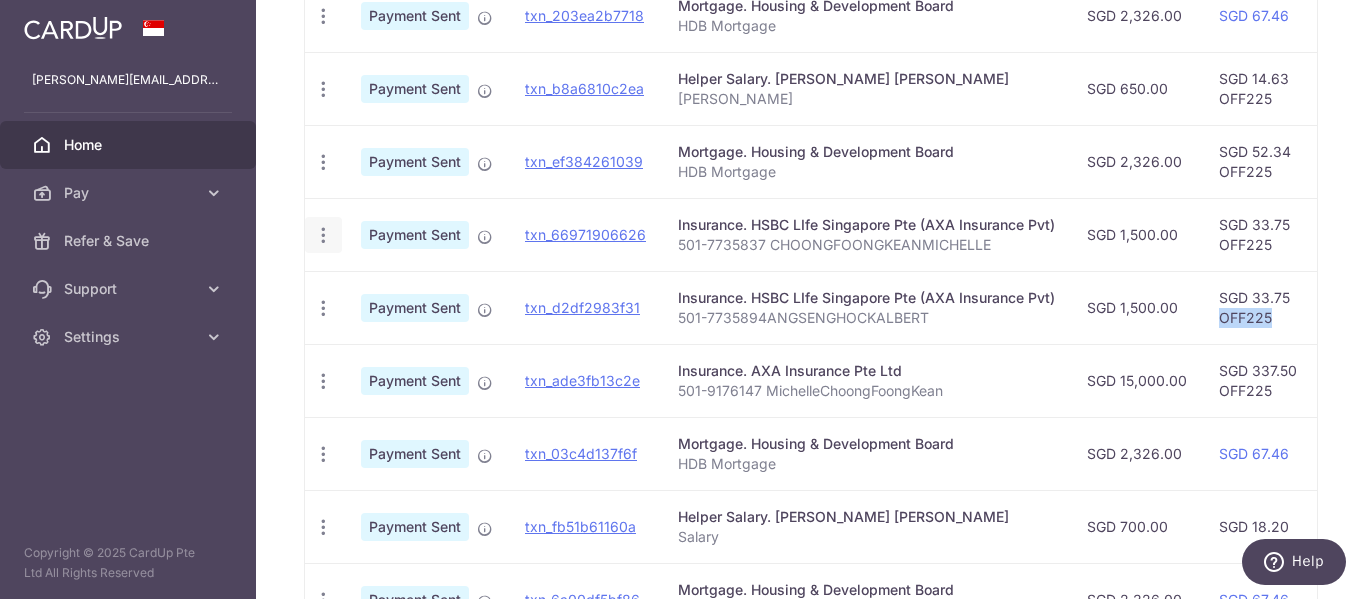 scroll, scrollTop: 0, scrollLeft: 0, axis: both 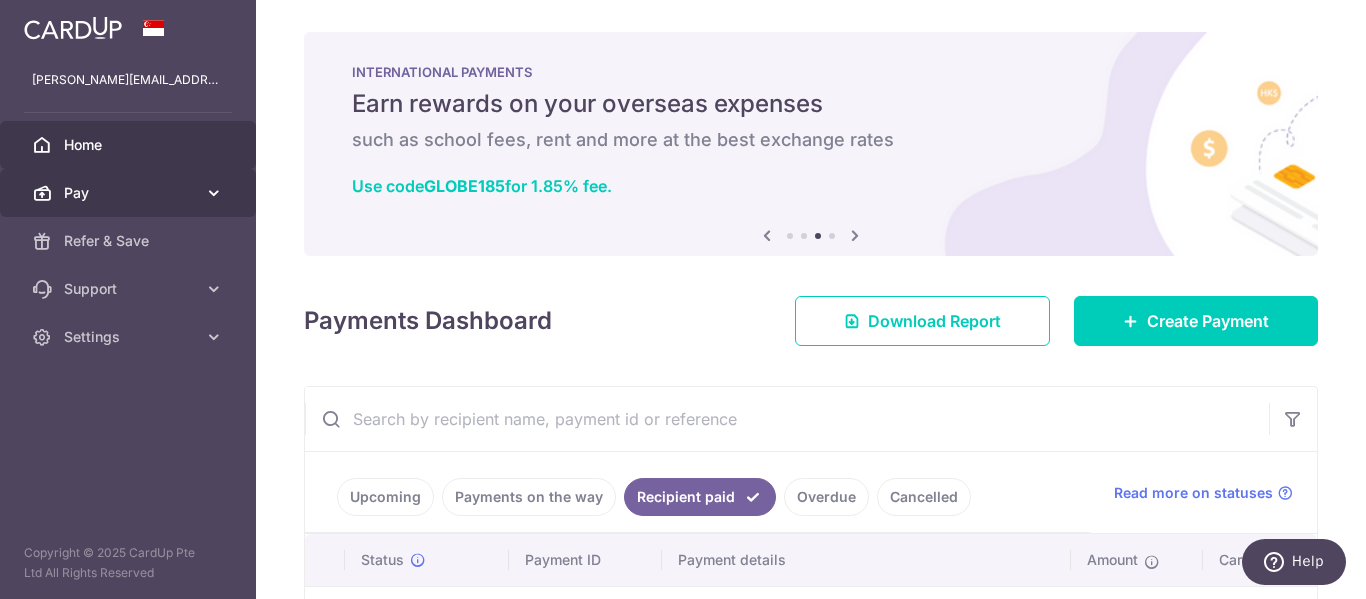 click on "Pay" at bounding box center (130, 193) 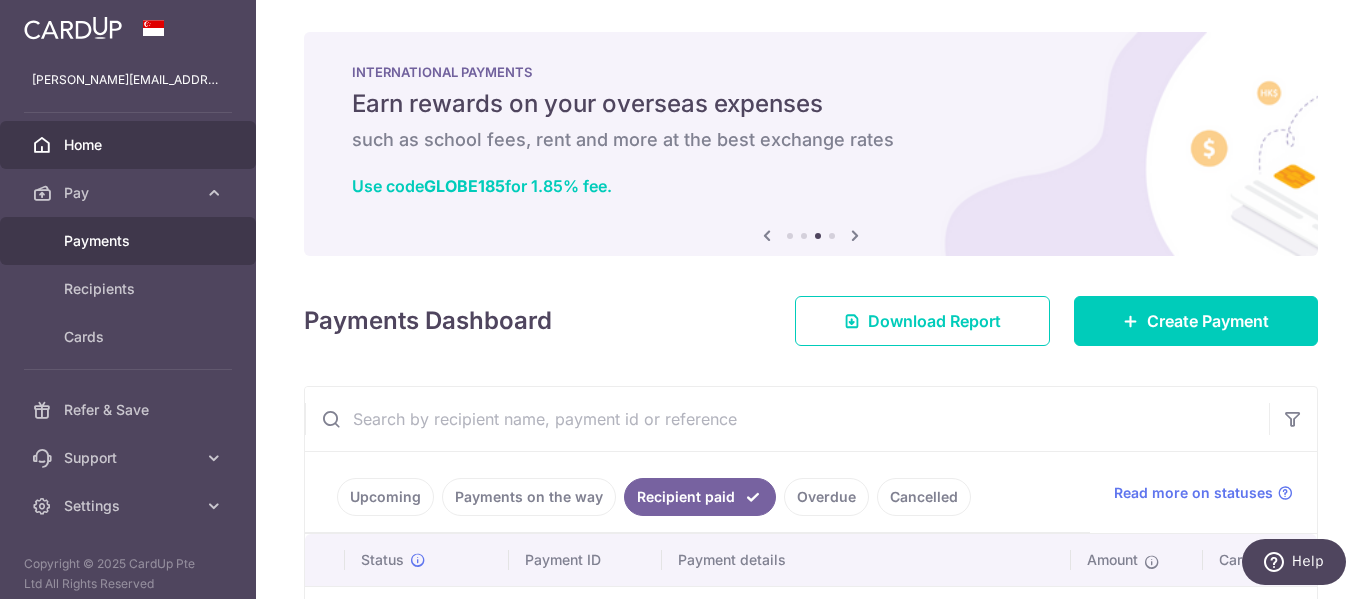 click on "Payments" at bounding box center [128, 241] 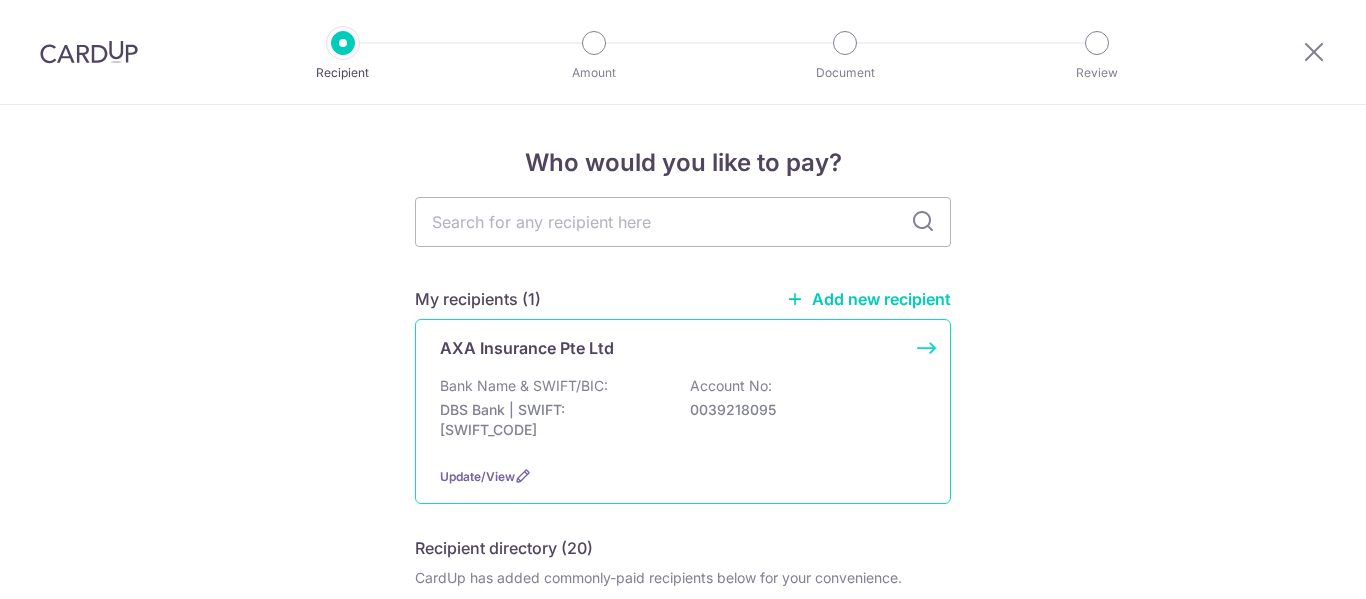 scroll, scrollTop: 0, scrollLeft: 0, axis: both 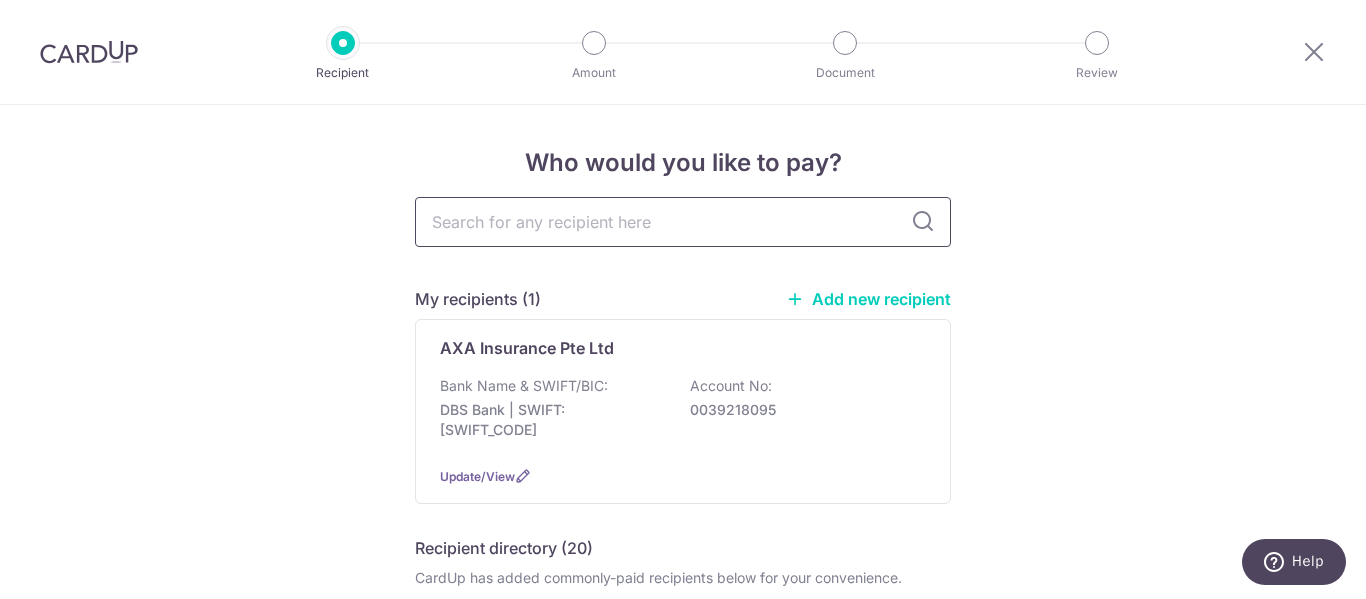 click at bounding box center (683, 222) 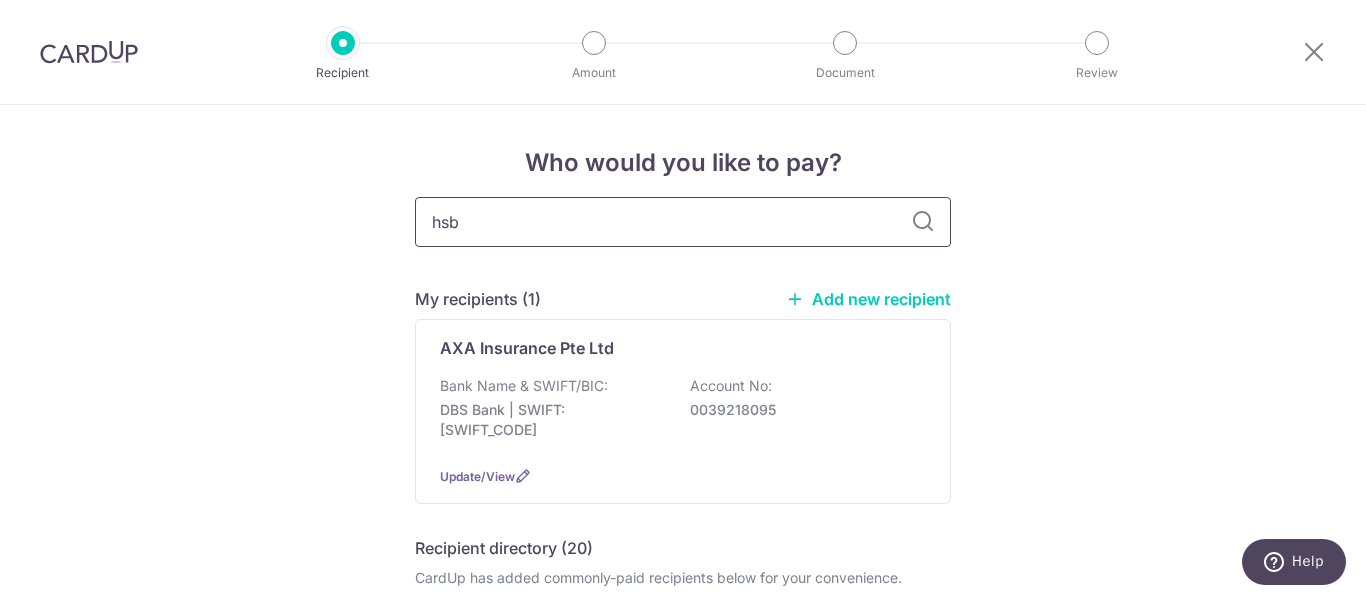 type on "hsbc" 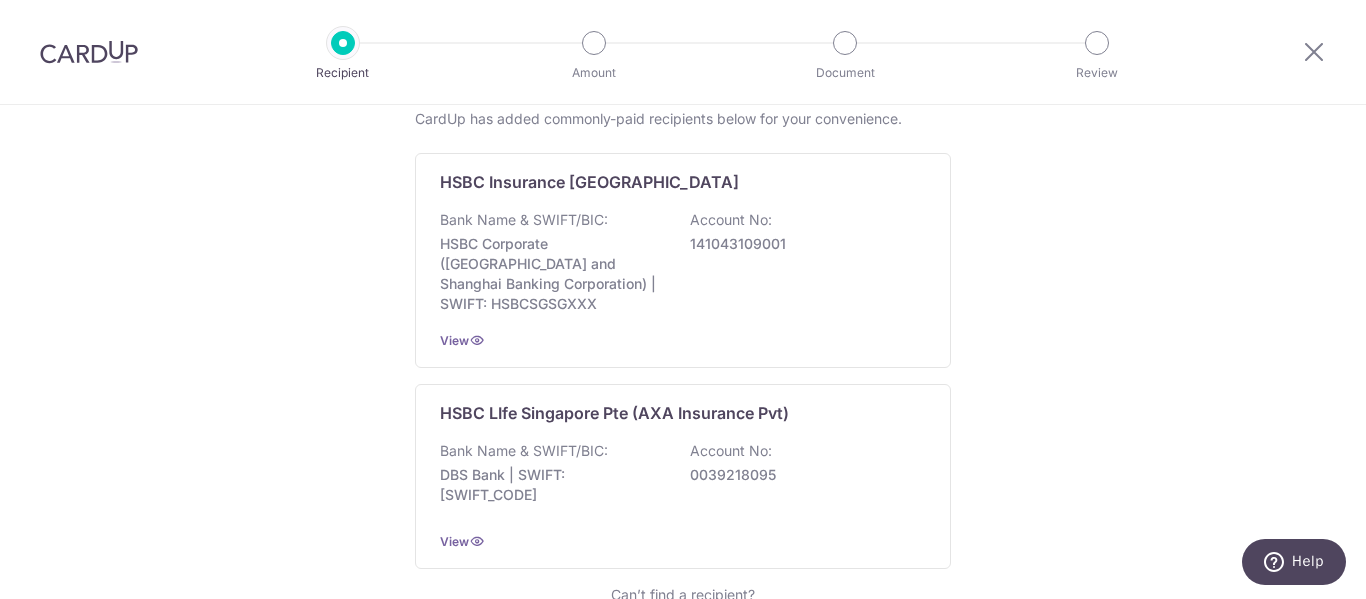 scroll, scrollTop: 366, scrollLeft: 0, axis: vertical 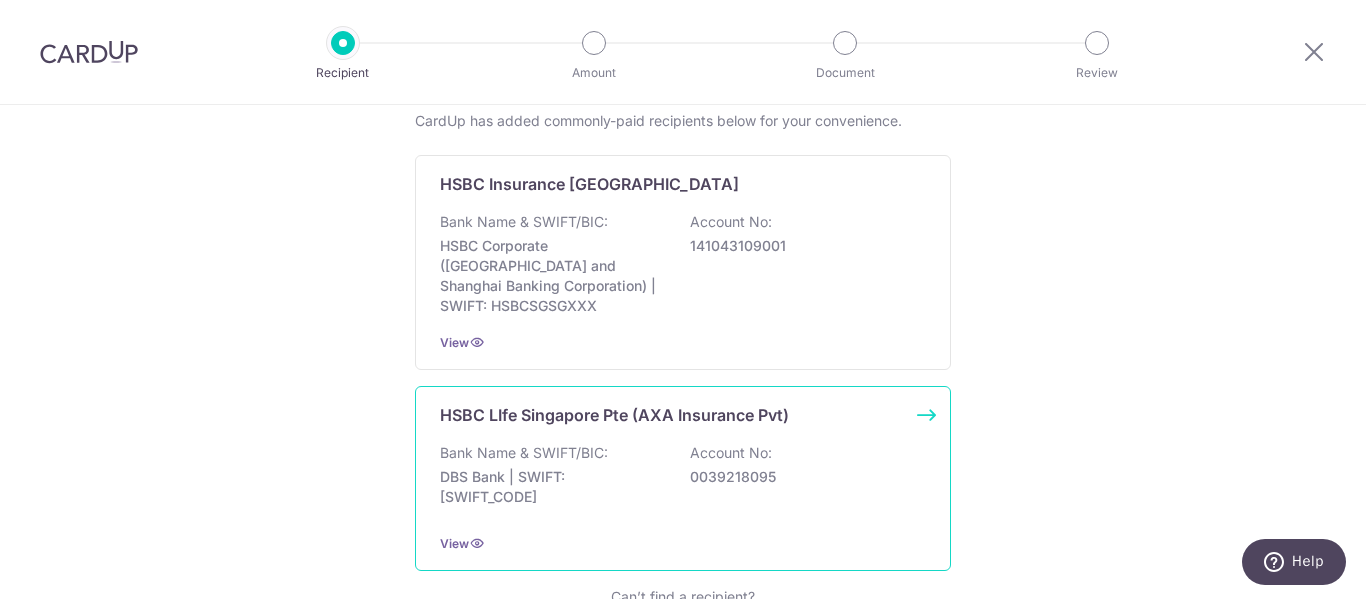 click on "Account No:" at bounding box center (731, 453) 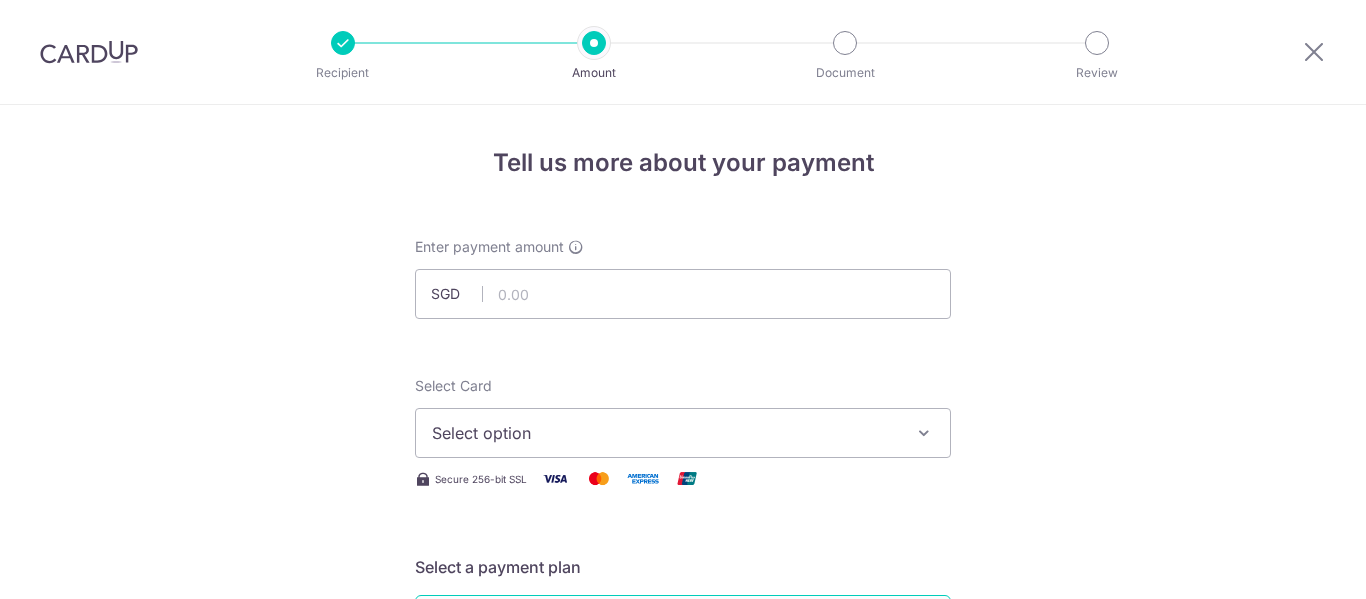 scroll, scrollTop: 0, scrollLeft: 0, axis: both 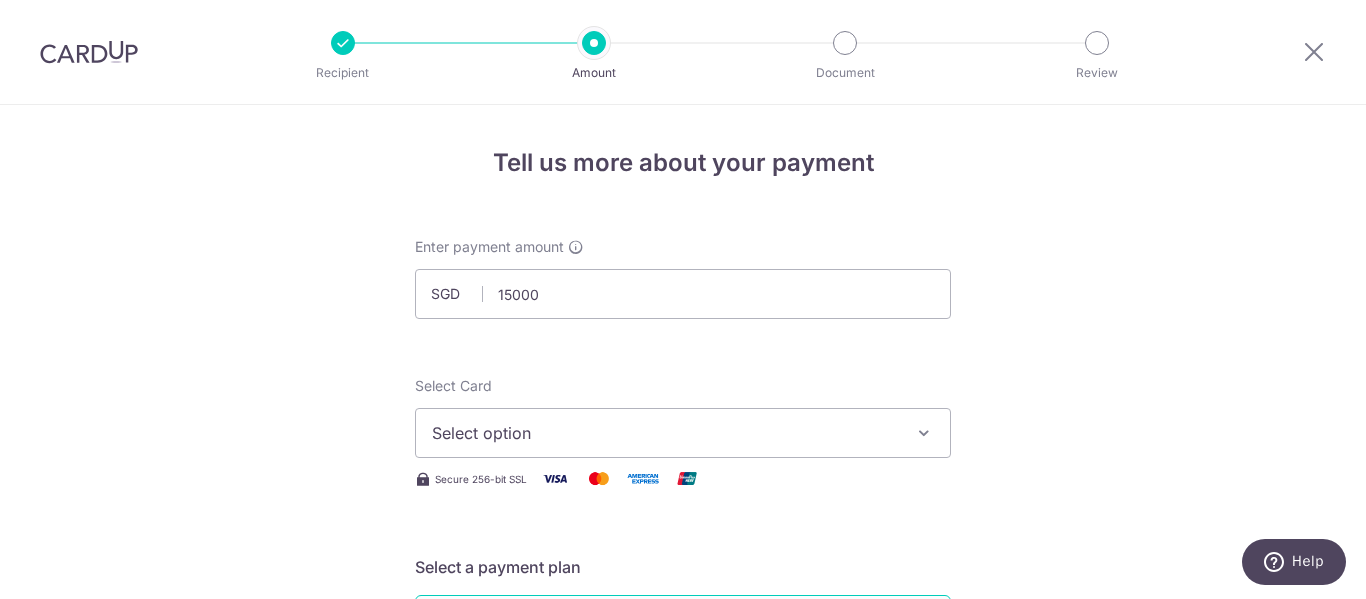 type on "15,000.00" 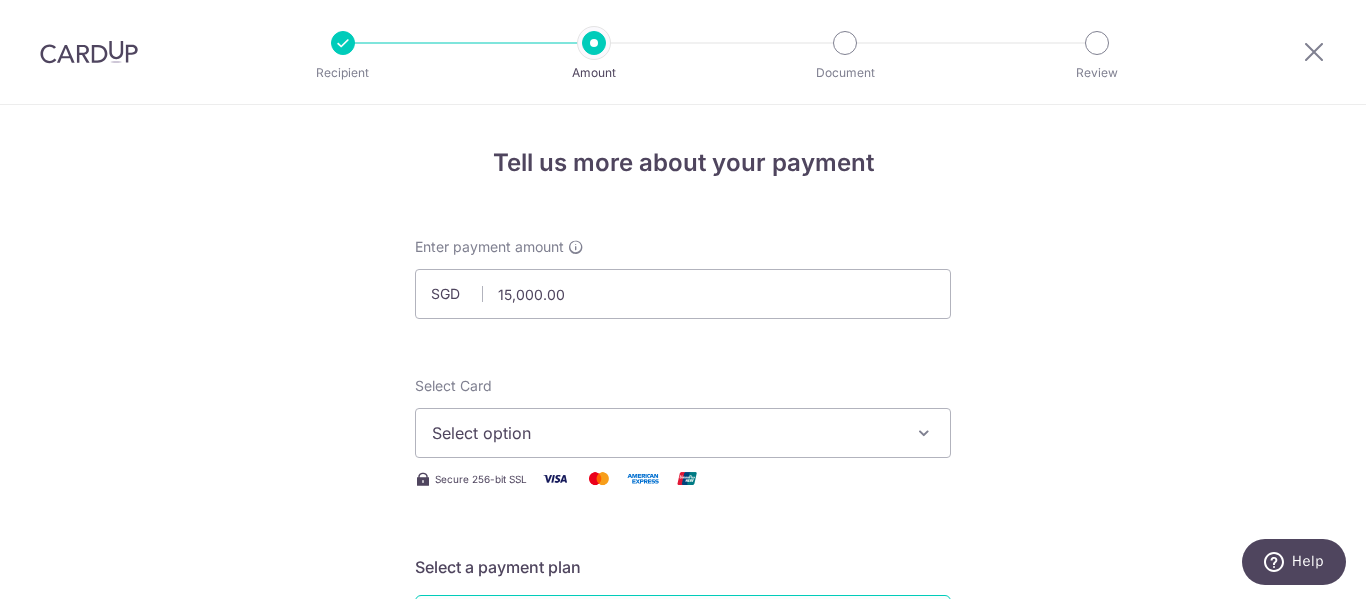click on "Select option" at bounding box center (665, 433) 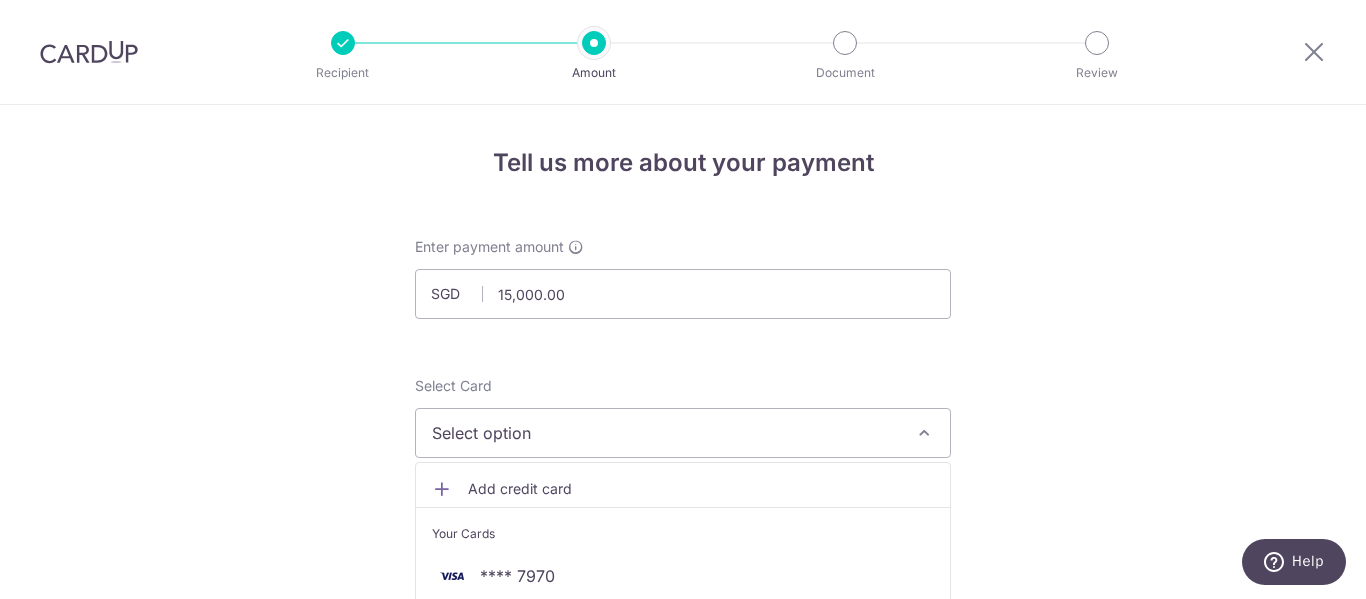 scroll, scrollTop: 214, scrollLeft: 0, axis: vertical 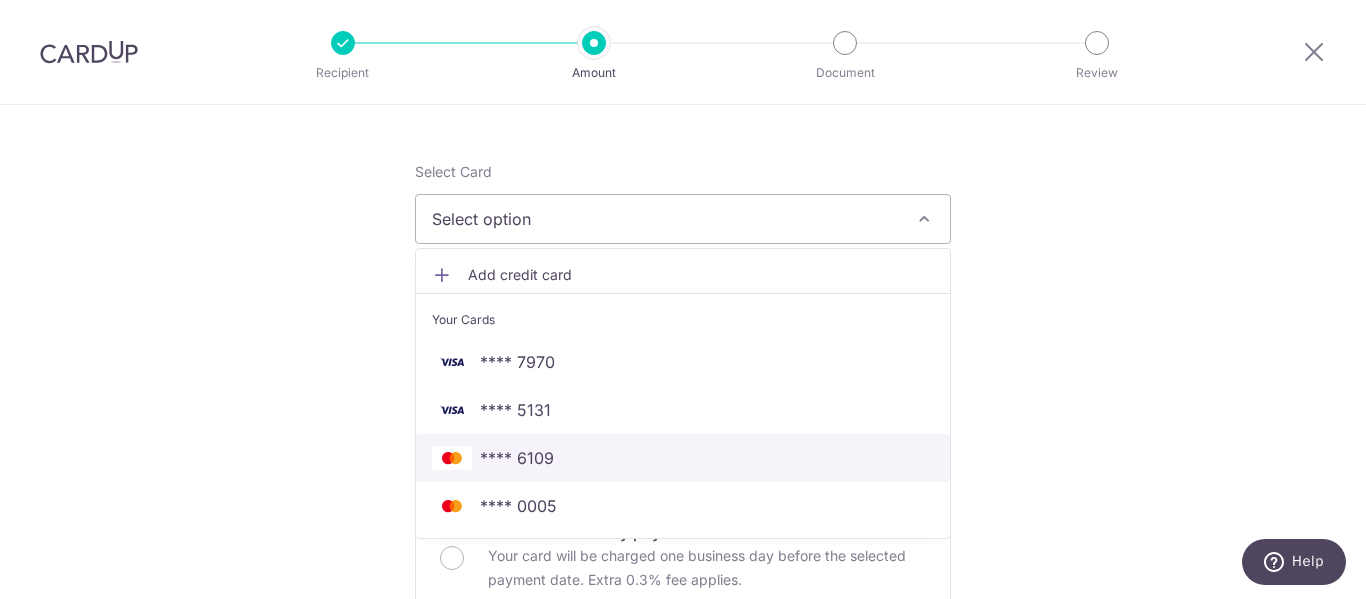 click on "**** 6109" at bounding box center [683, 458] 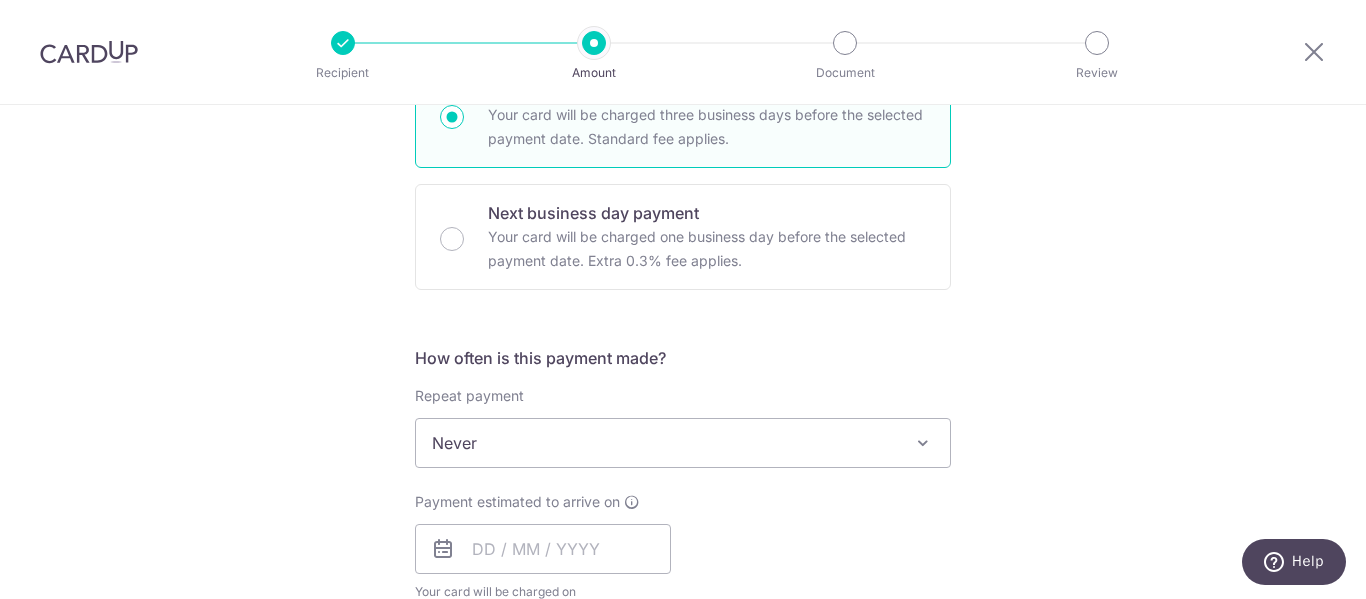 scroll, scrollTop: 534, scrollLeft: 0, axis: vertical 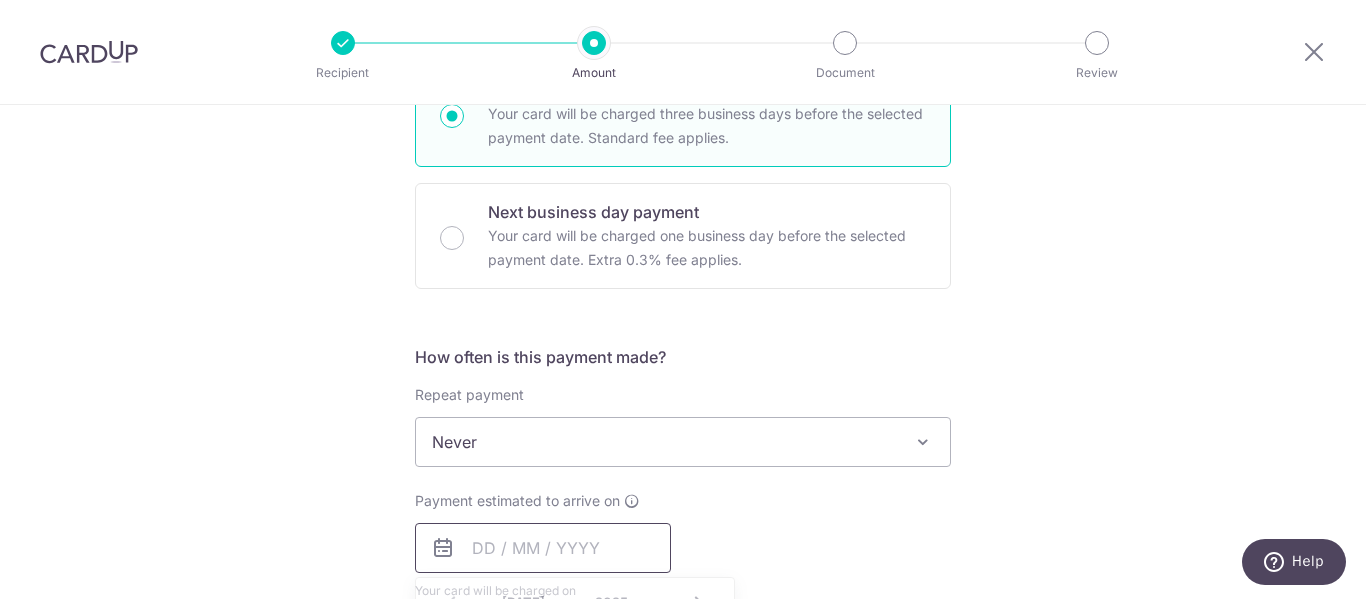 click at bounding box center [543, 548] 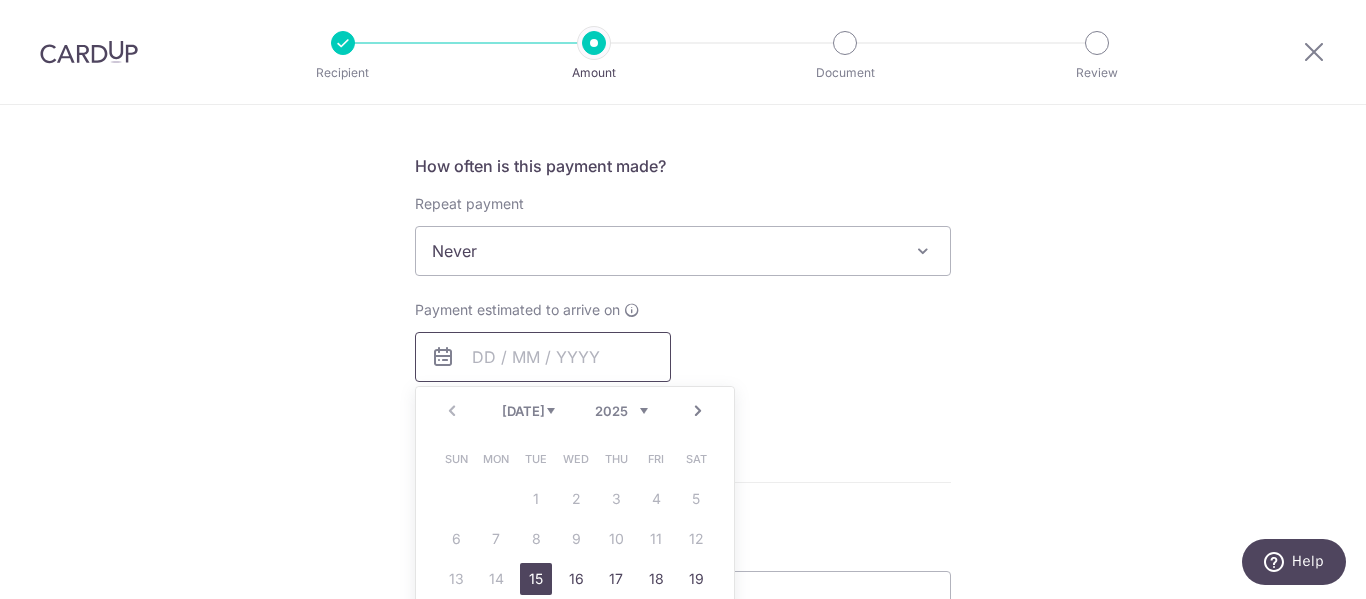 scroll, scrollTop: 841, scrollLeft: 0, axis: vertical 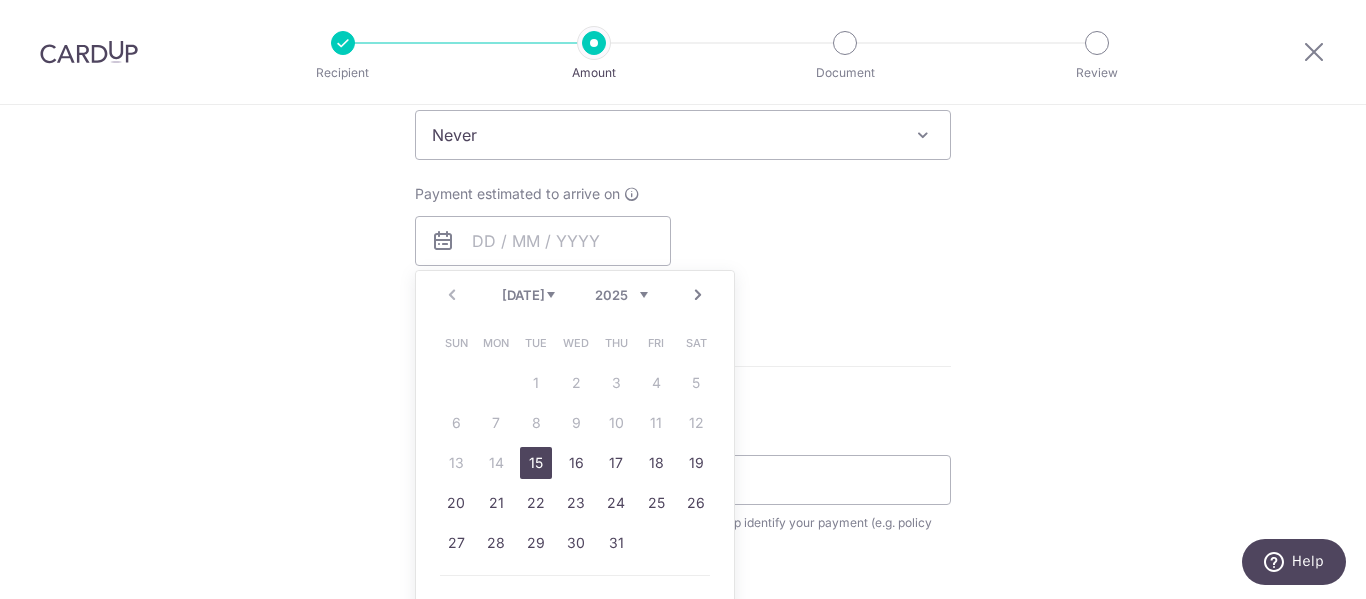 click on "15" at bounding box center (536, 463) 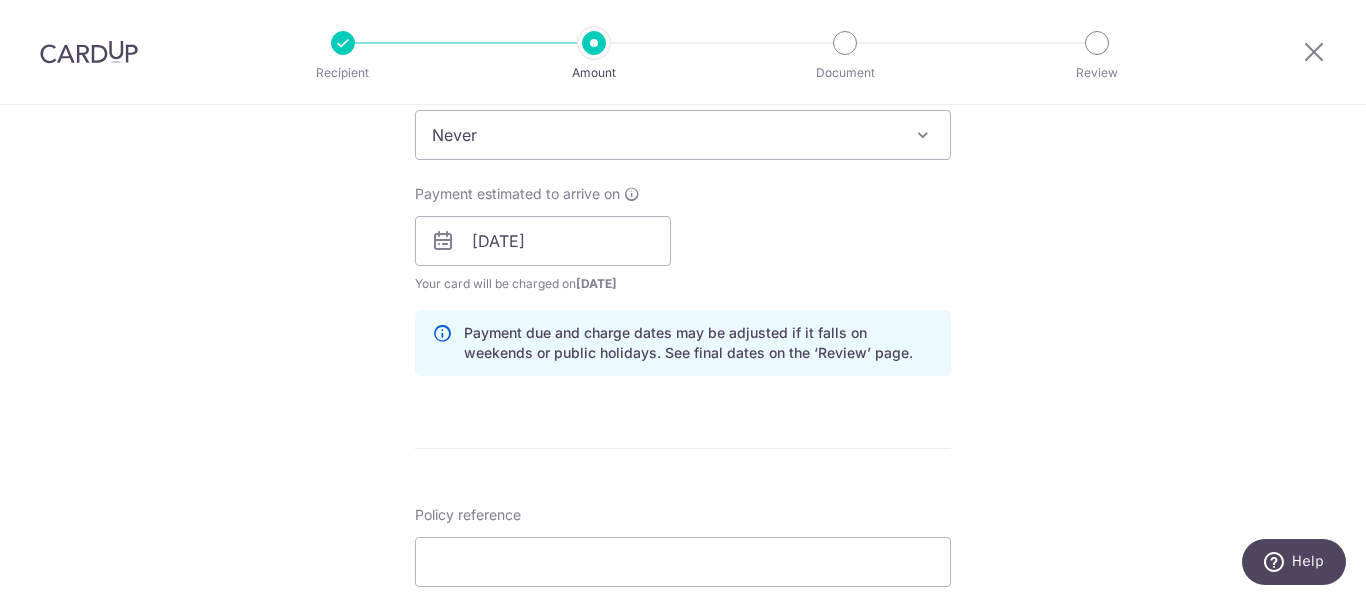 drag, startPoint x: 262, startPoint y: 364, endPoint x: 303, endPoint y: 371, distance: 41.59327 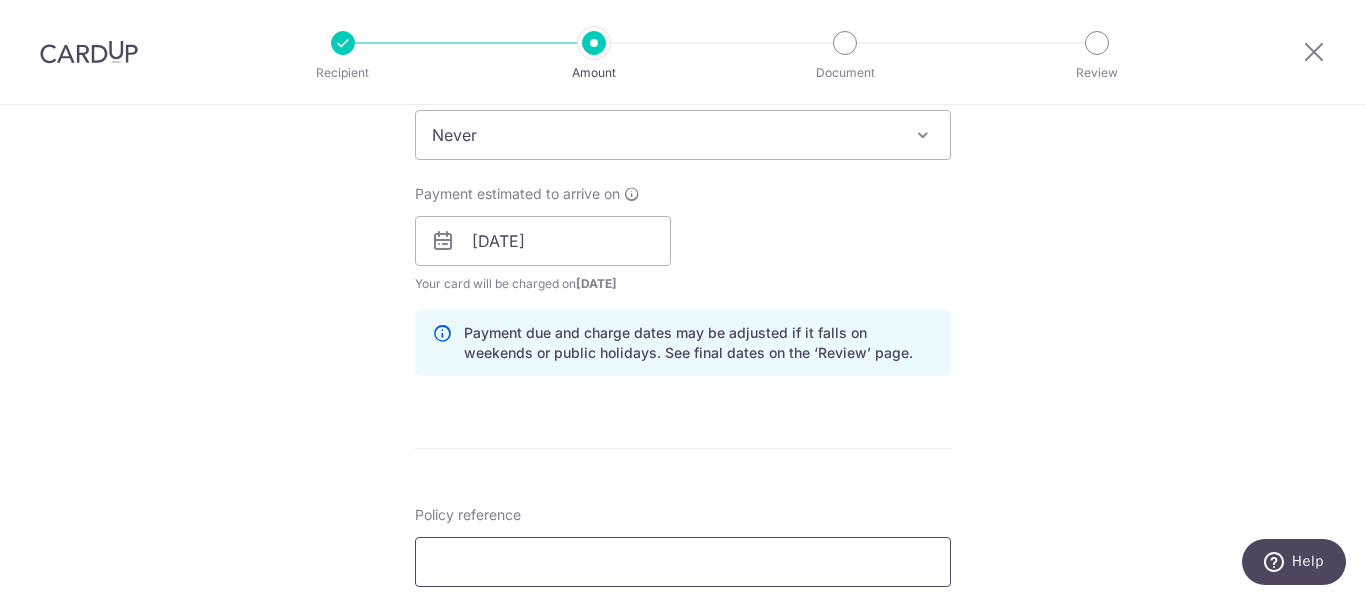 click on "Policy reference" at bounding box center [683, 562] 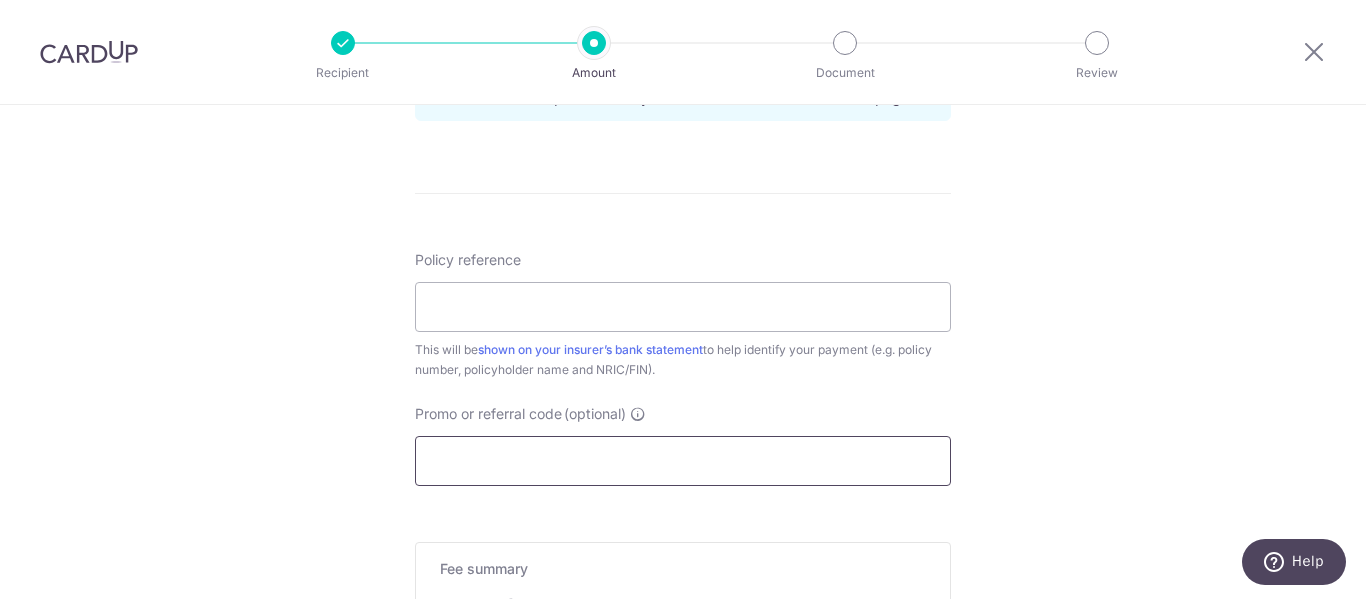 click on "Promo or referral code
(optional)" at bounding box center [683, 461] 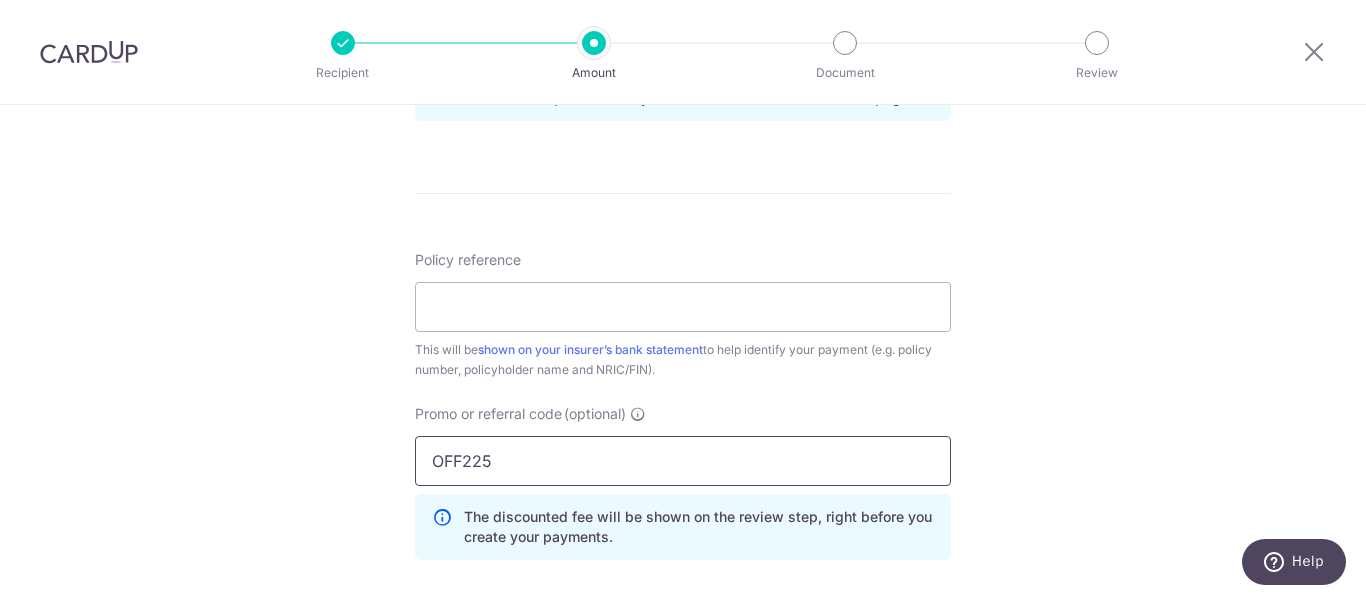 type on "OFF225" 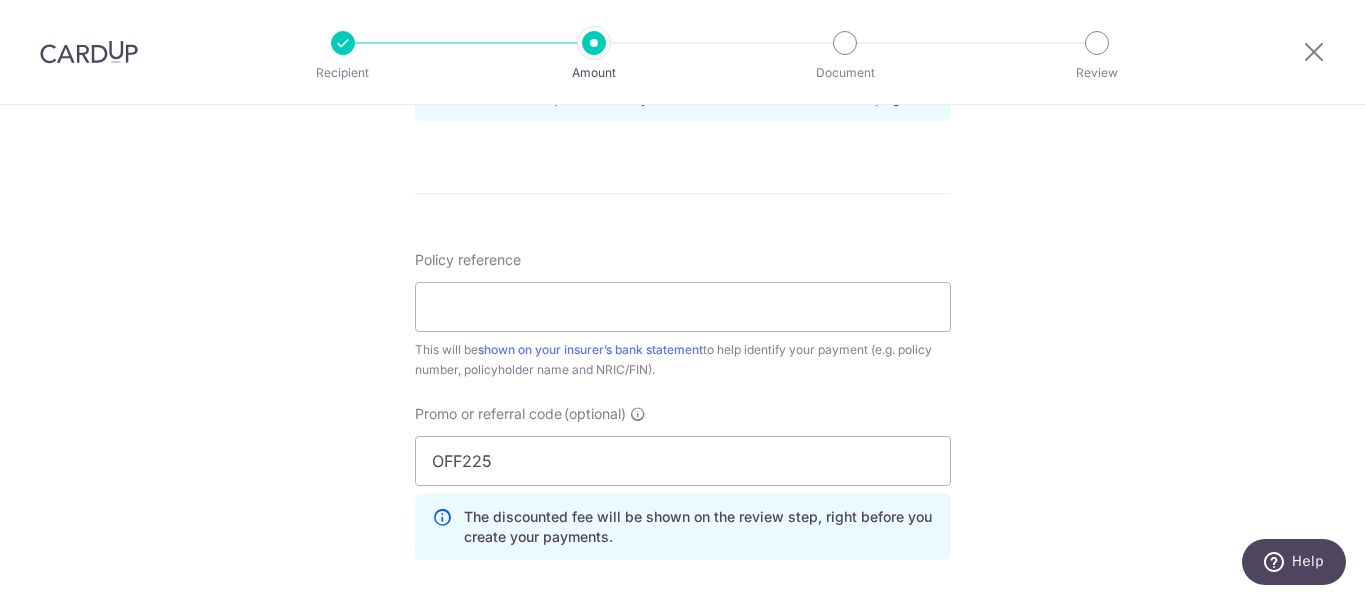 click on "Policy reference
This will be  shown on your insurer’s bank statement  to help identify your payment (e.g. policy number, policyholder name and NRIC/FIN).
Promo or referral code
(optional)
OFF225
The discounted fee will be shown on the review step, right before you create your payments.
Add" at bounding box center (683, 413) 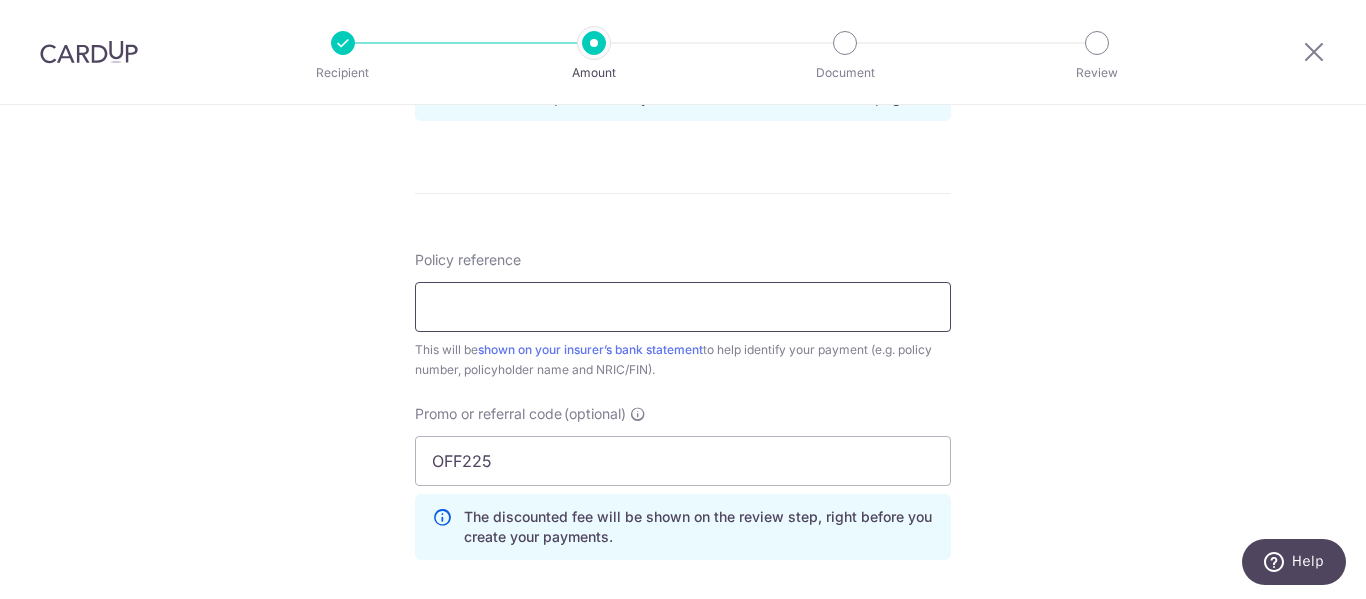 click on "Policy reference" at bounding box center [683, 307] 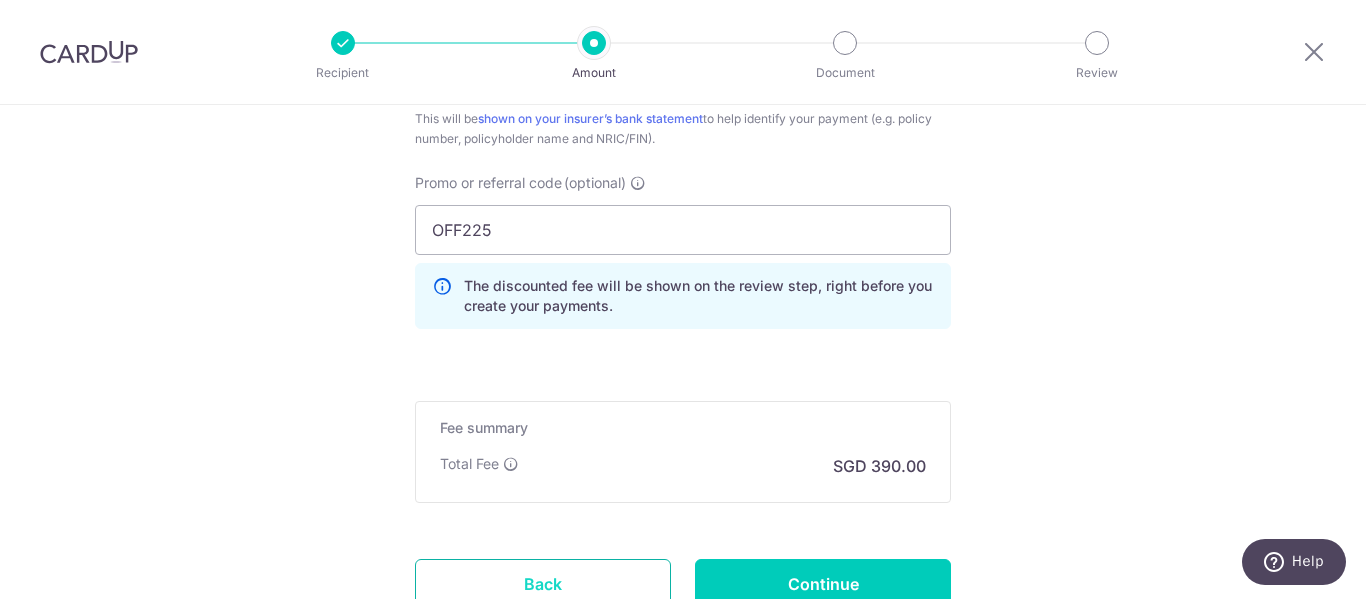 scroll, scrollTop: 1326, scrollLeft: 0, axis: vertical 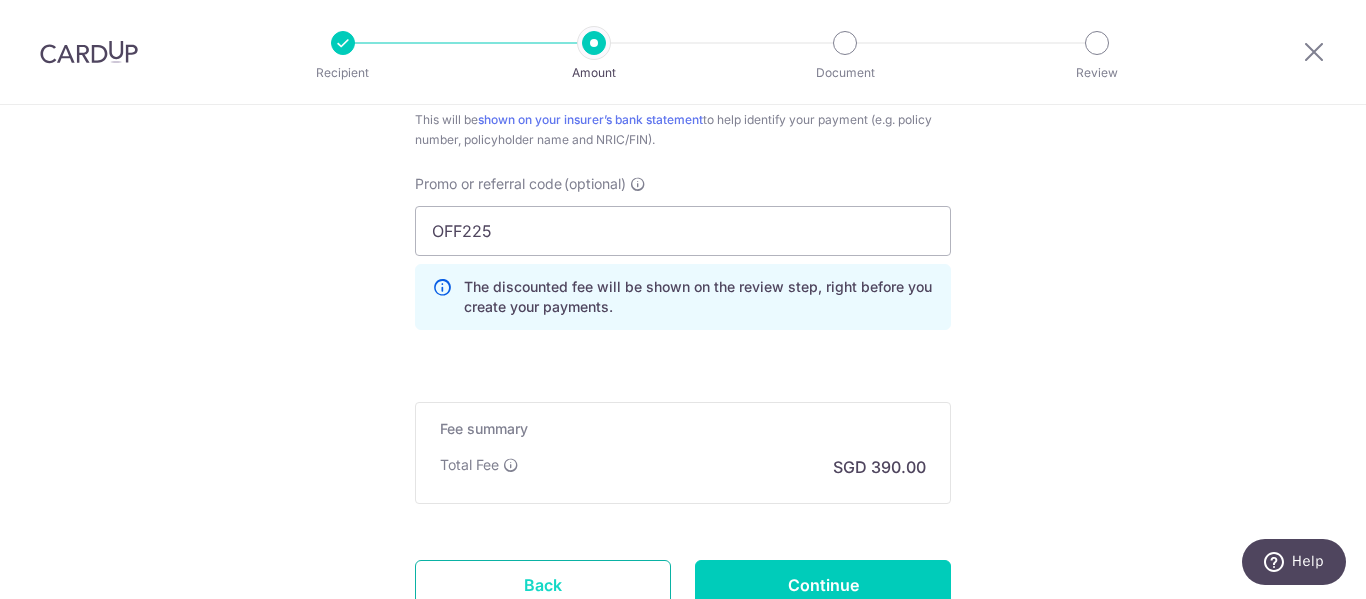 click on "Back" at bounding box center (543, 585) 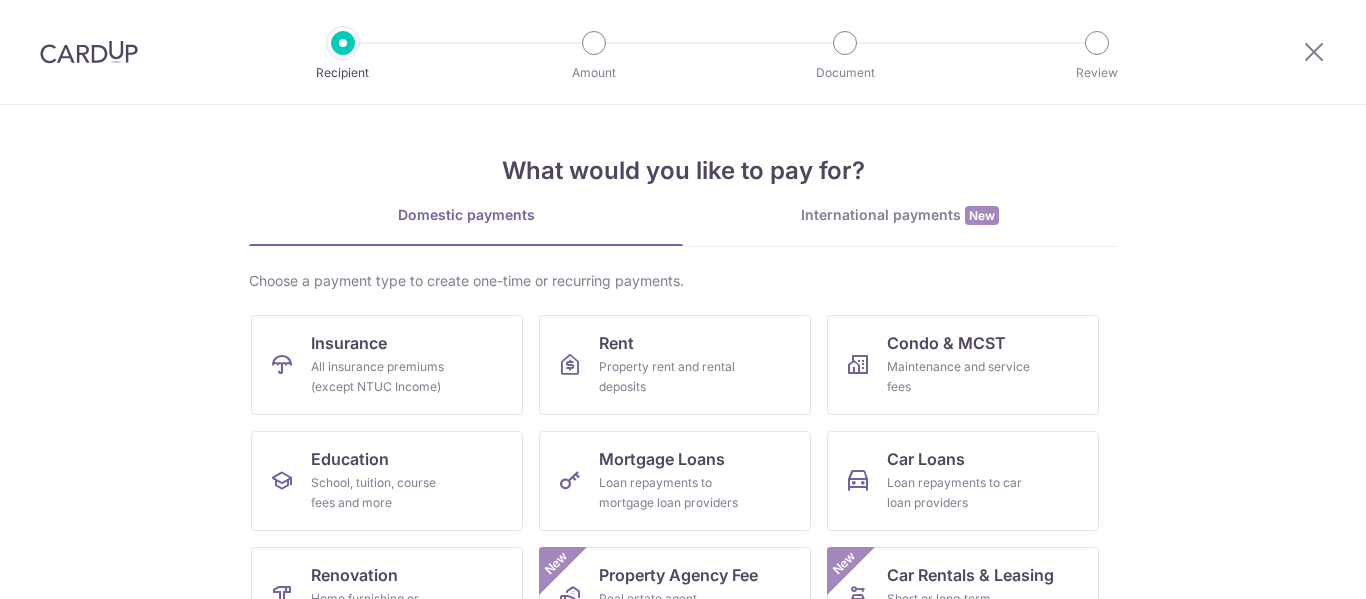click at bounding box center (89, 52) 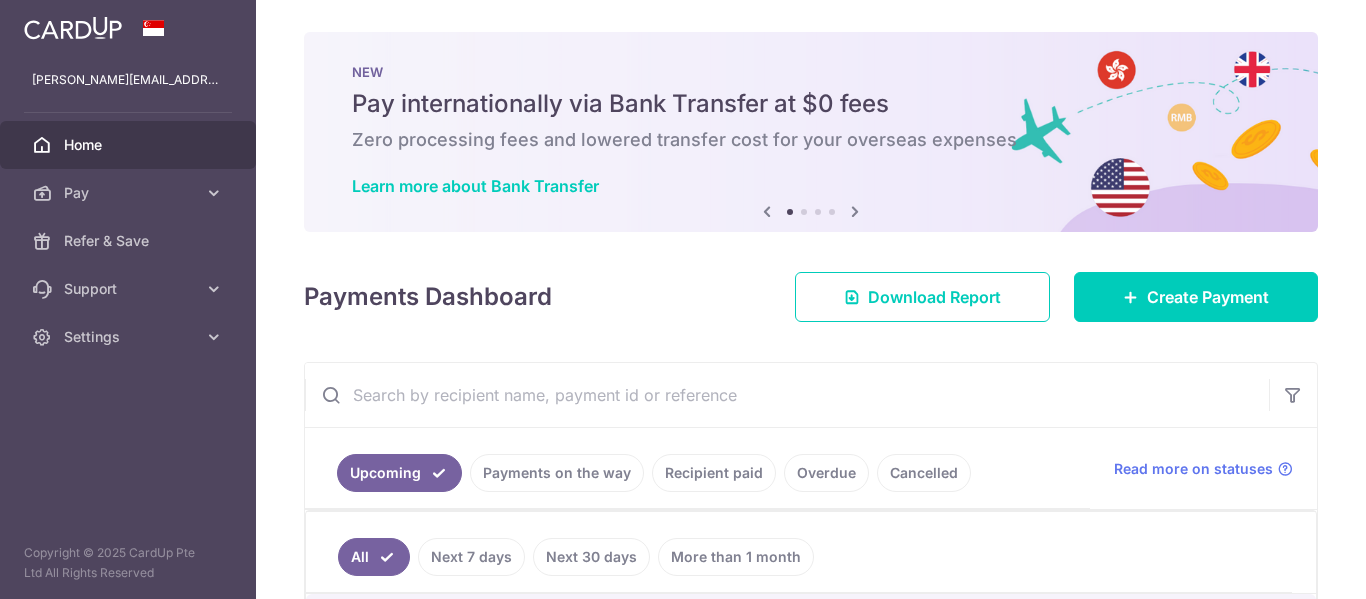 click on "Recipient paid" at bounding box center [714, 473] 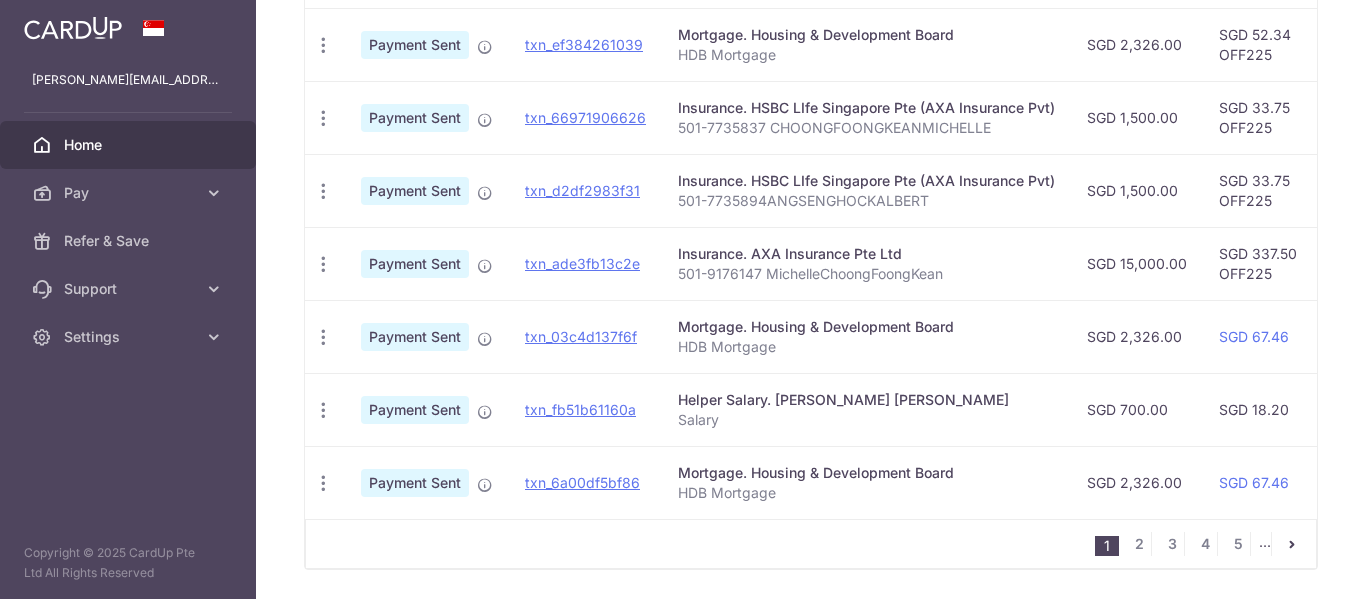 scroll, scrollTop: 848, scrollLeft: 0, axis: vertical 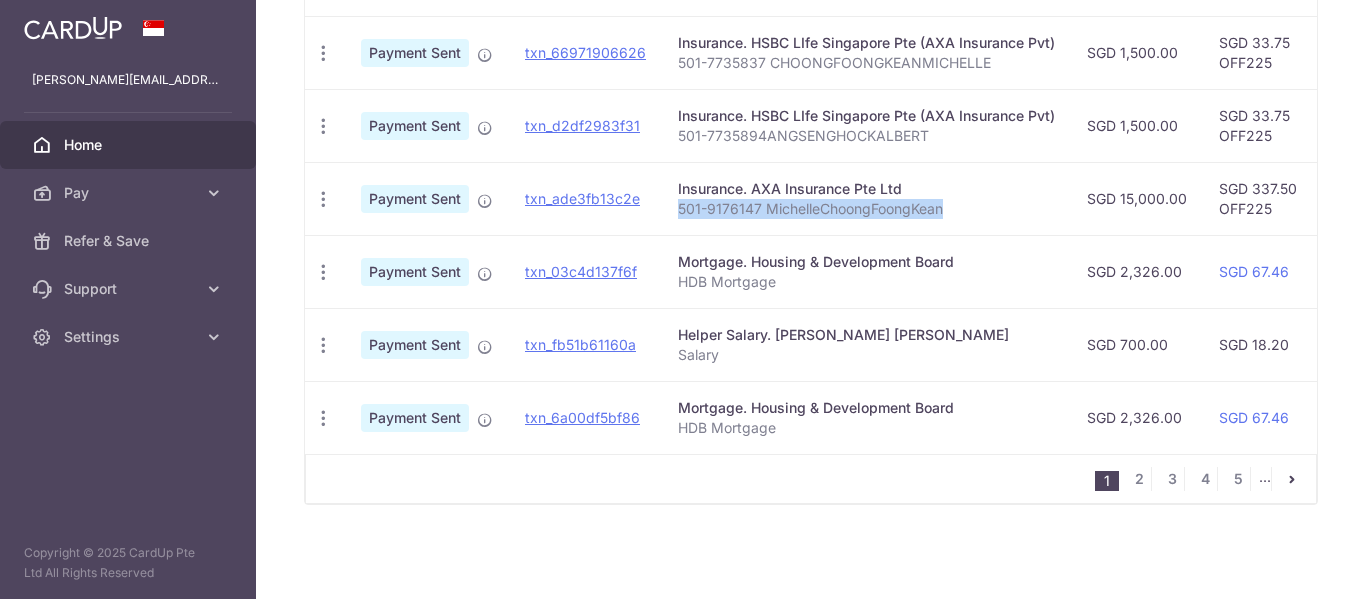 drag, startPoint x: 675, startPoint y: 204, endPoint x: 949, endPoint y: 196, distance: 274.11676 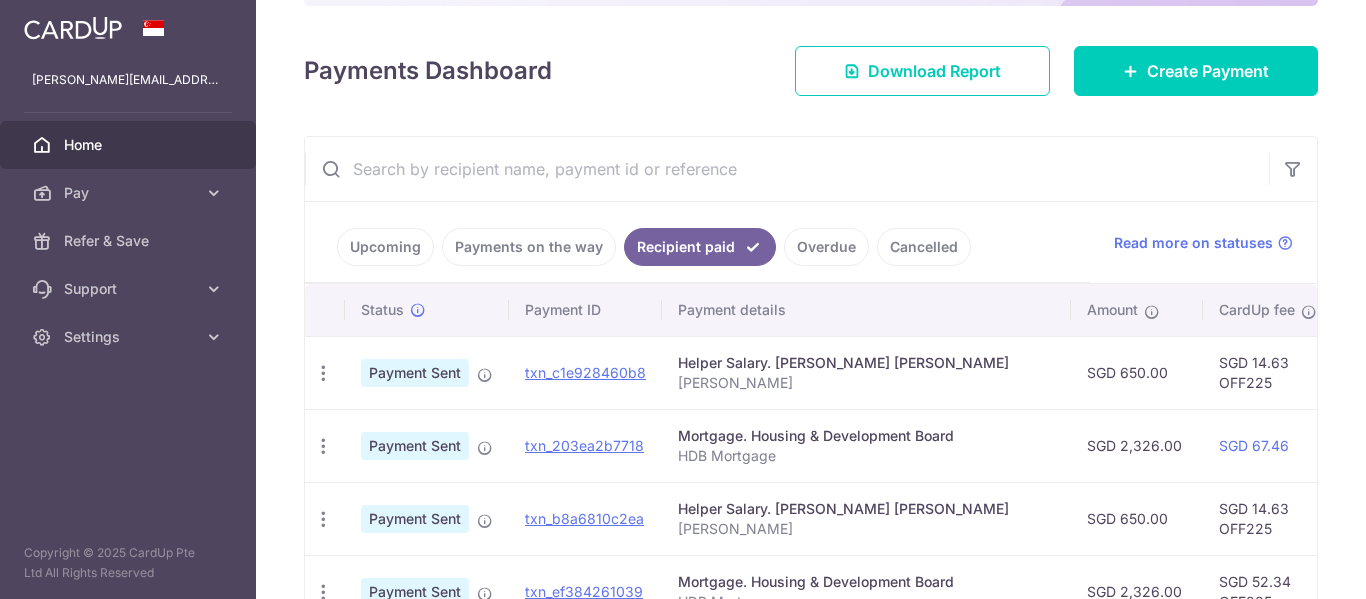 scroll, scrollTop: 0, scrollLeft: 0, axis: both 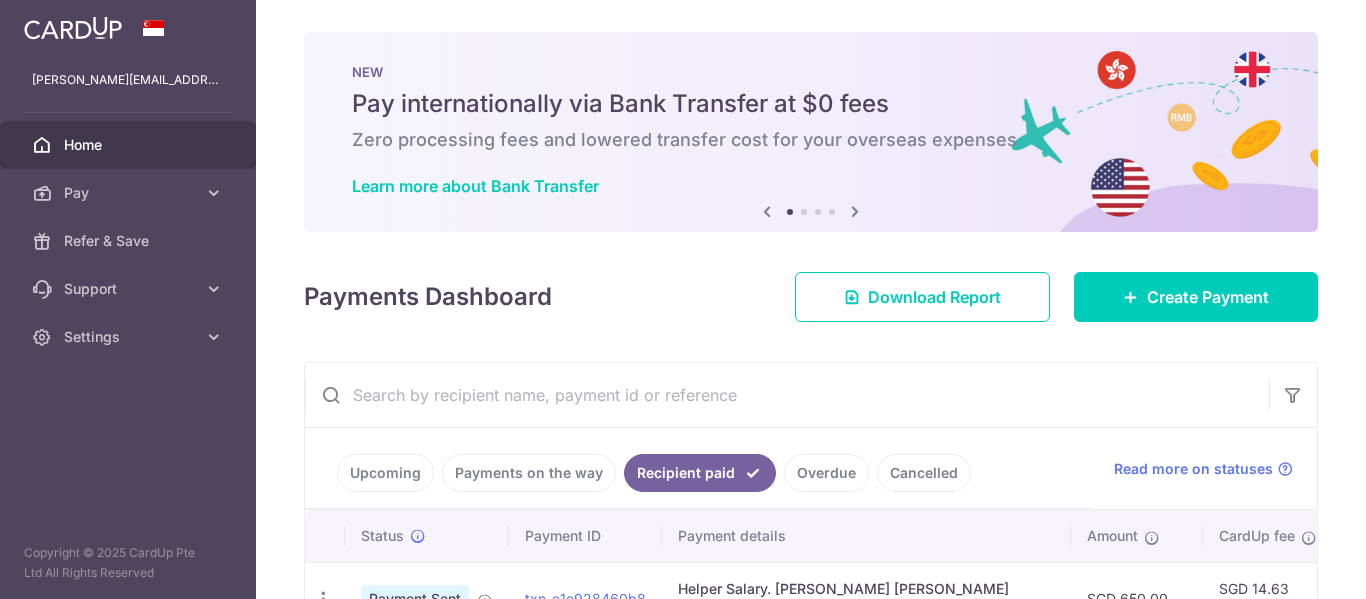 click on "Home" at bounding box center (128, 145) 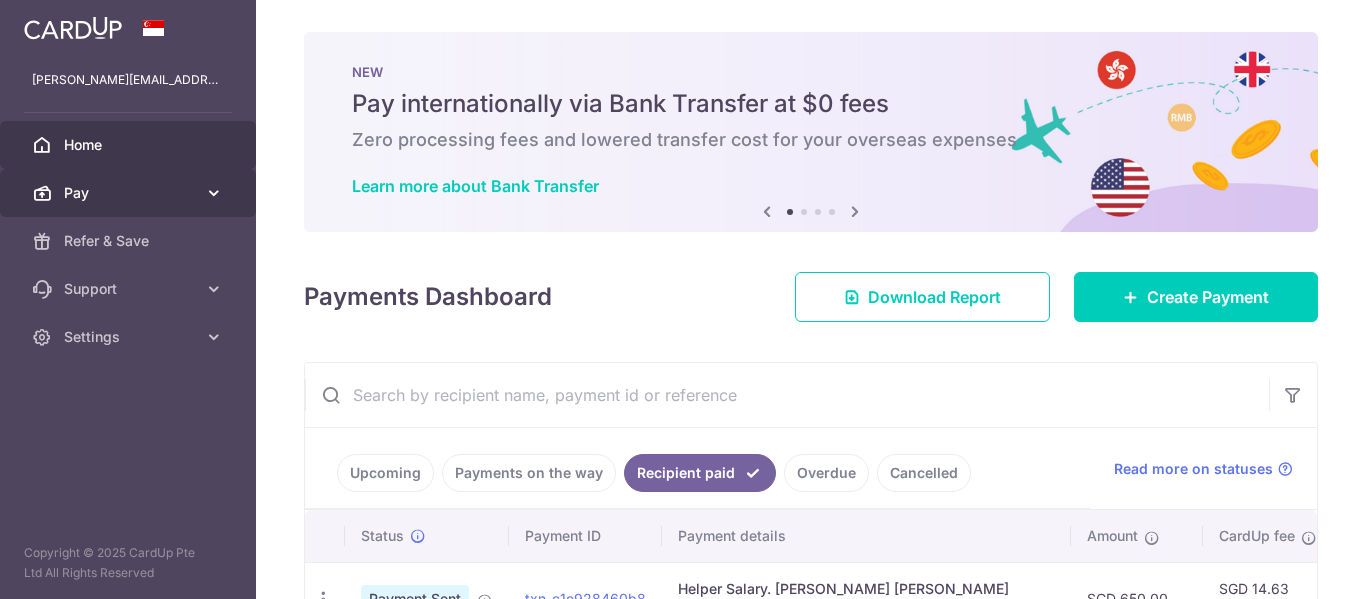 click on "Pay" at bounding box center [130, 193] 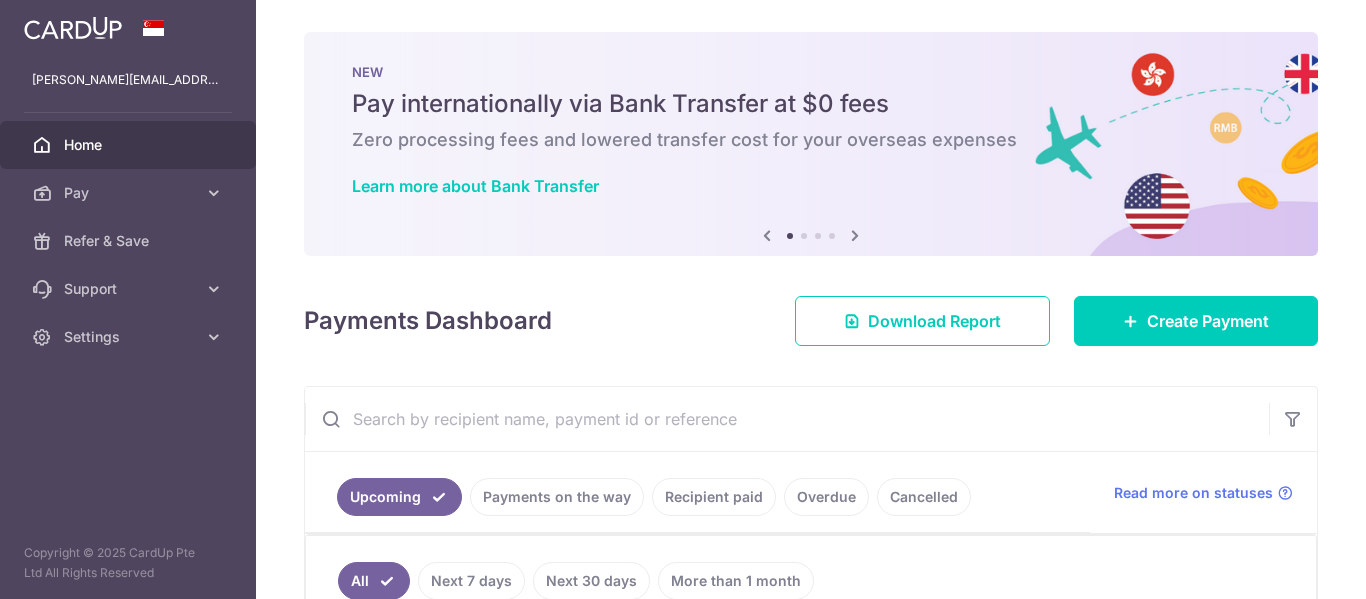 scroll, scrollTop: 0, scrollLeft: 0, axis: both 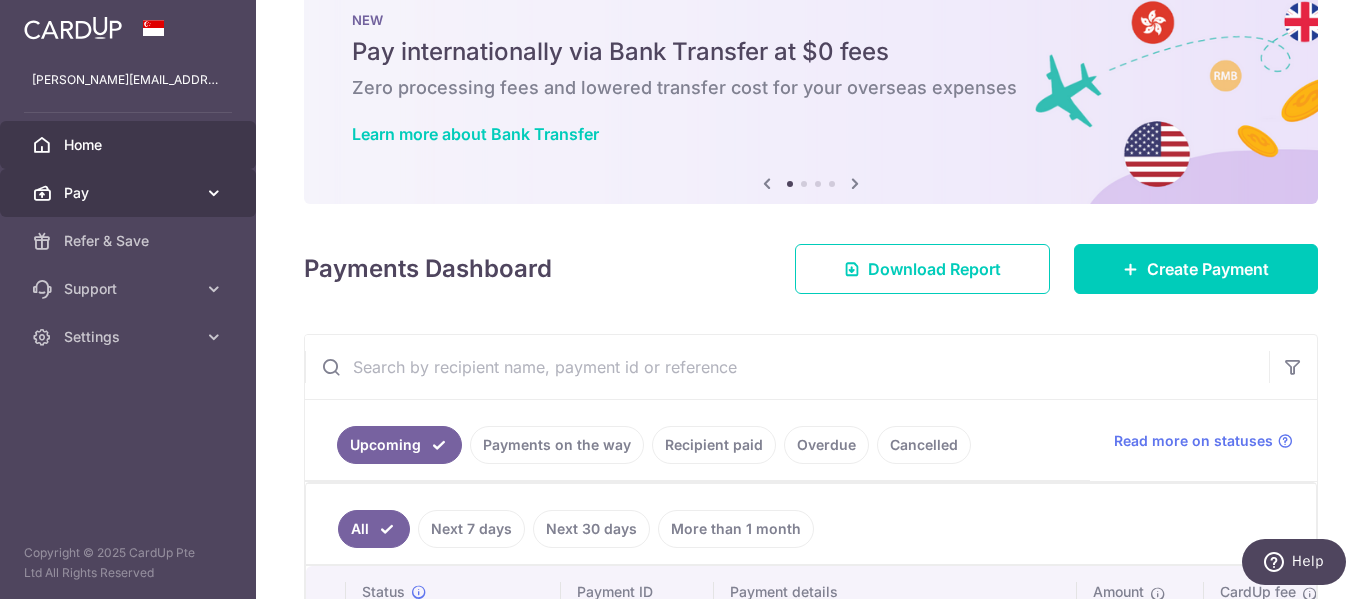 click on "Pay" at bounding box center [130, 193] 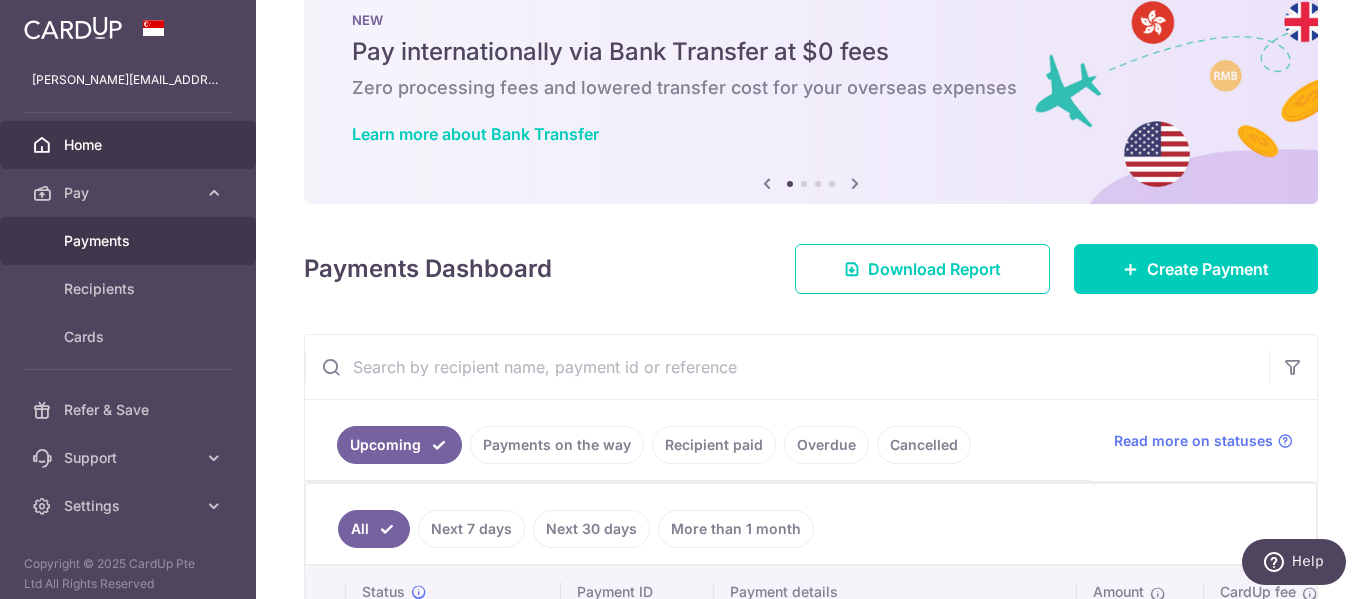click on "Payments" at bounding box center [130, 241] 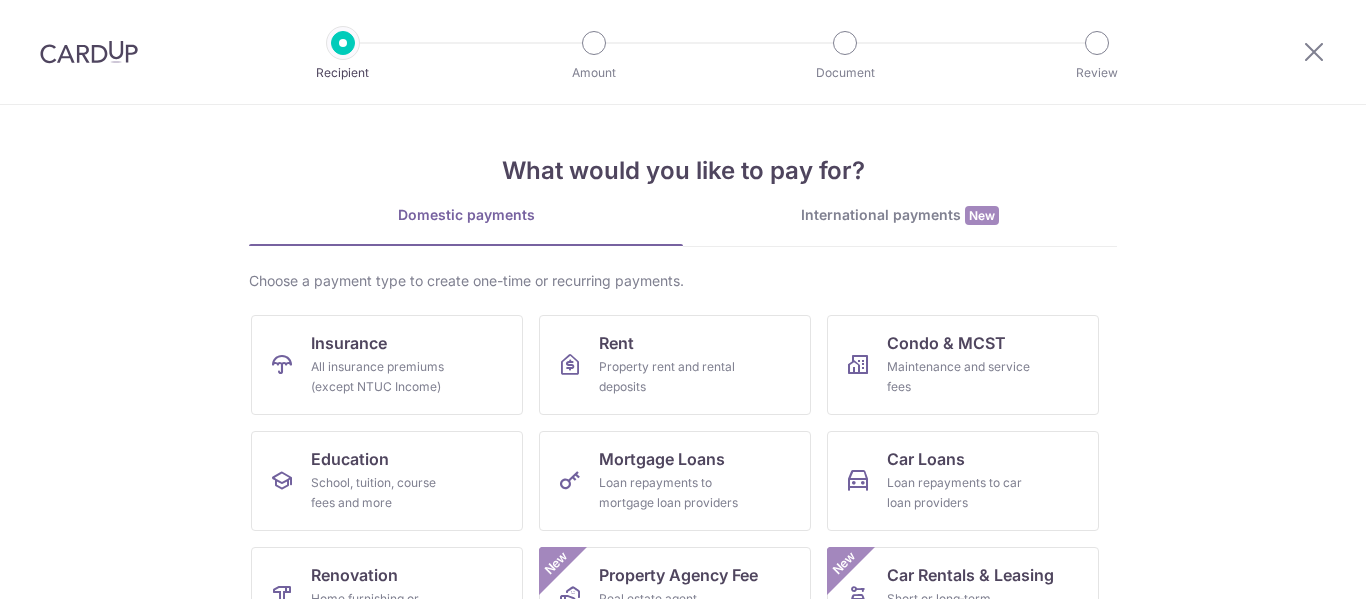 click on "Insurance" at bounding box center [349, 343] 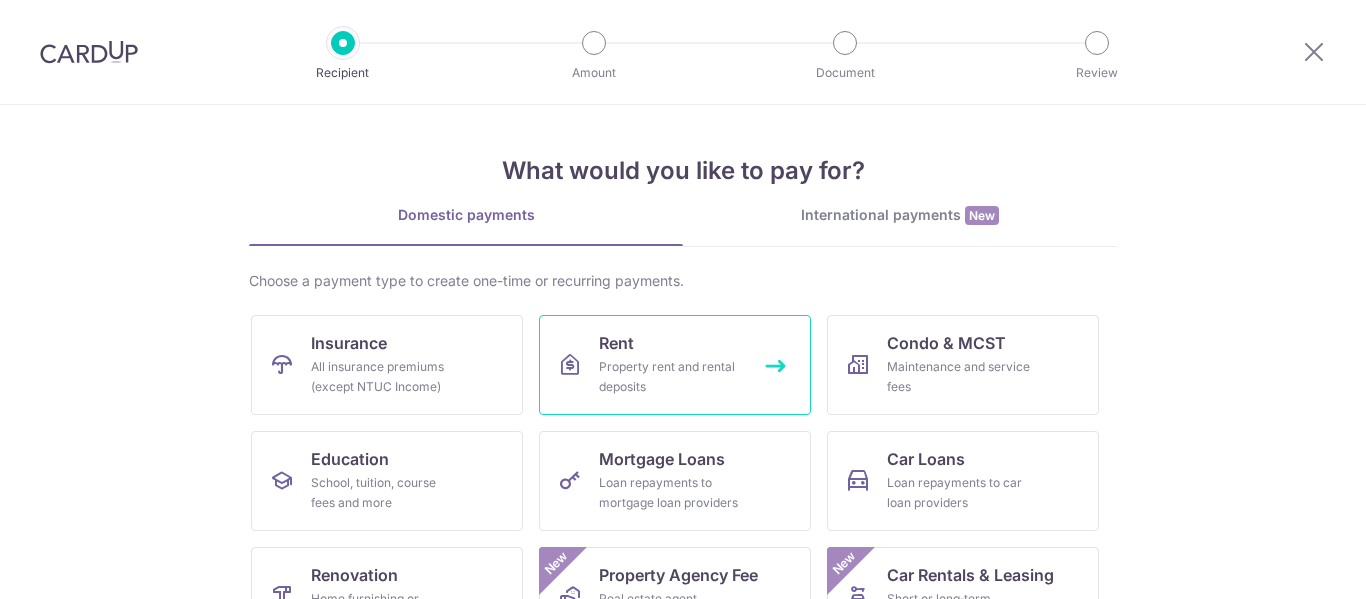 scroll, scrollTop: 0, scrollLeft: 0, axis: both 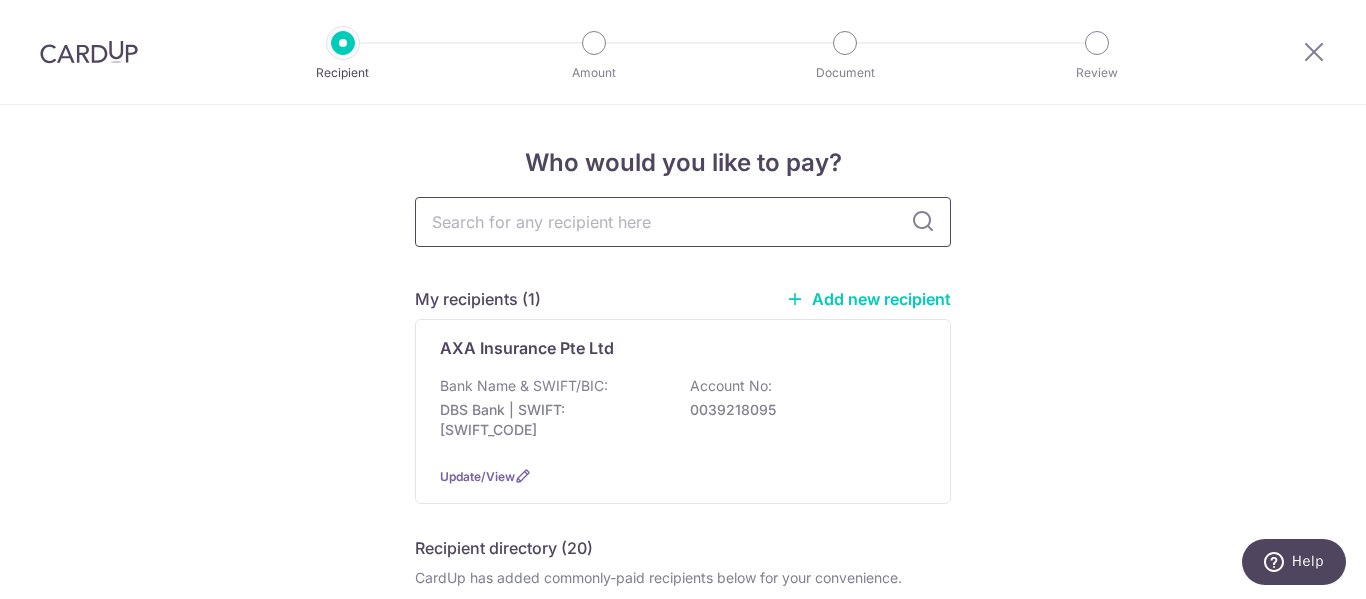 click at bounding box center (683, 222) 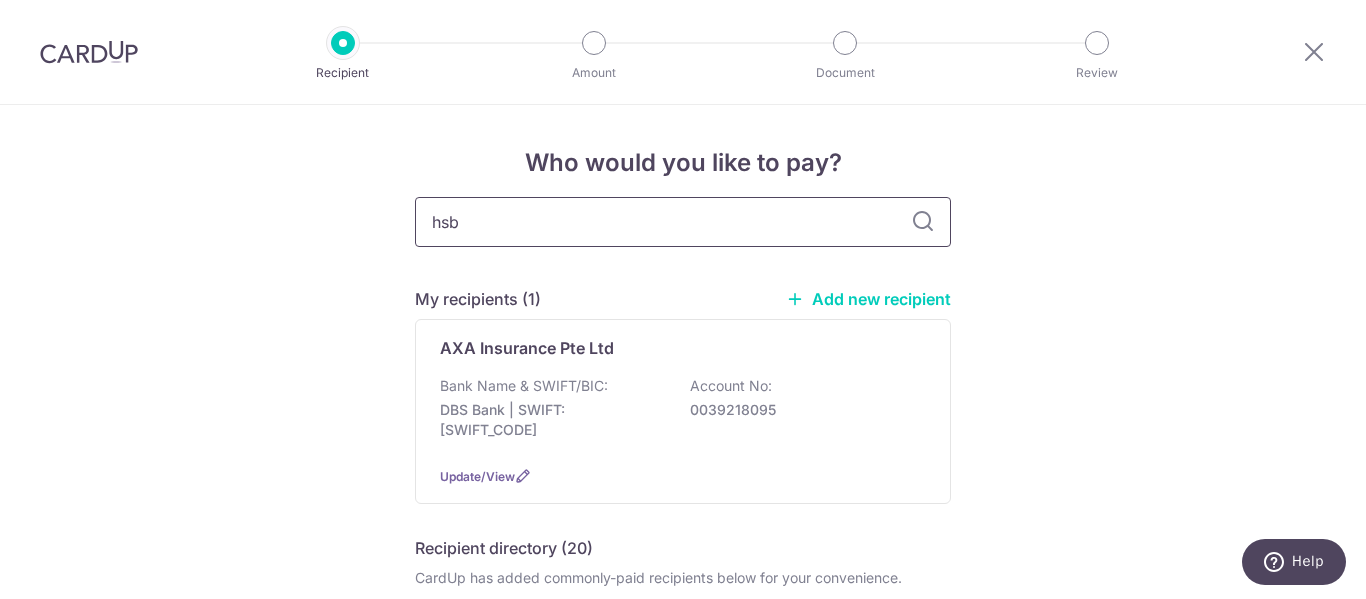 type on "hsbc" 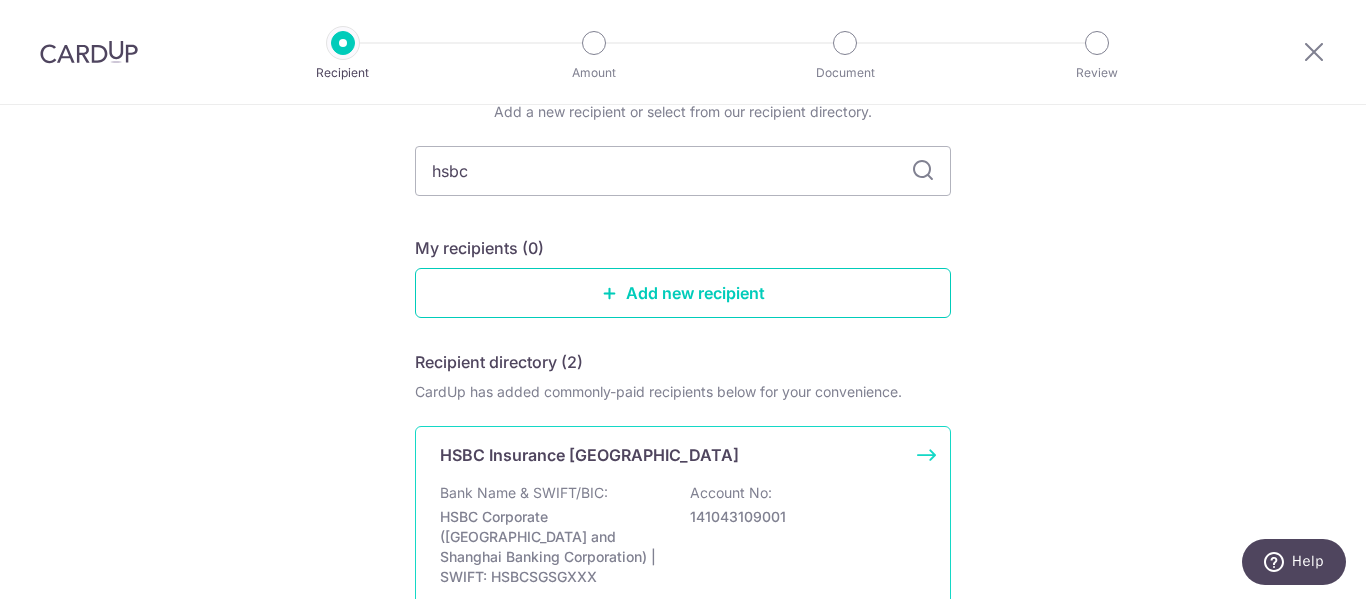 scroll, scrollTop: 338, scrollLeft: 0, axis: vertical 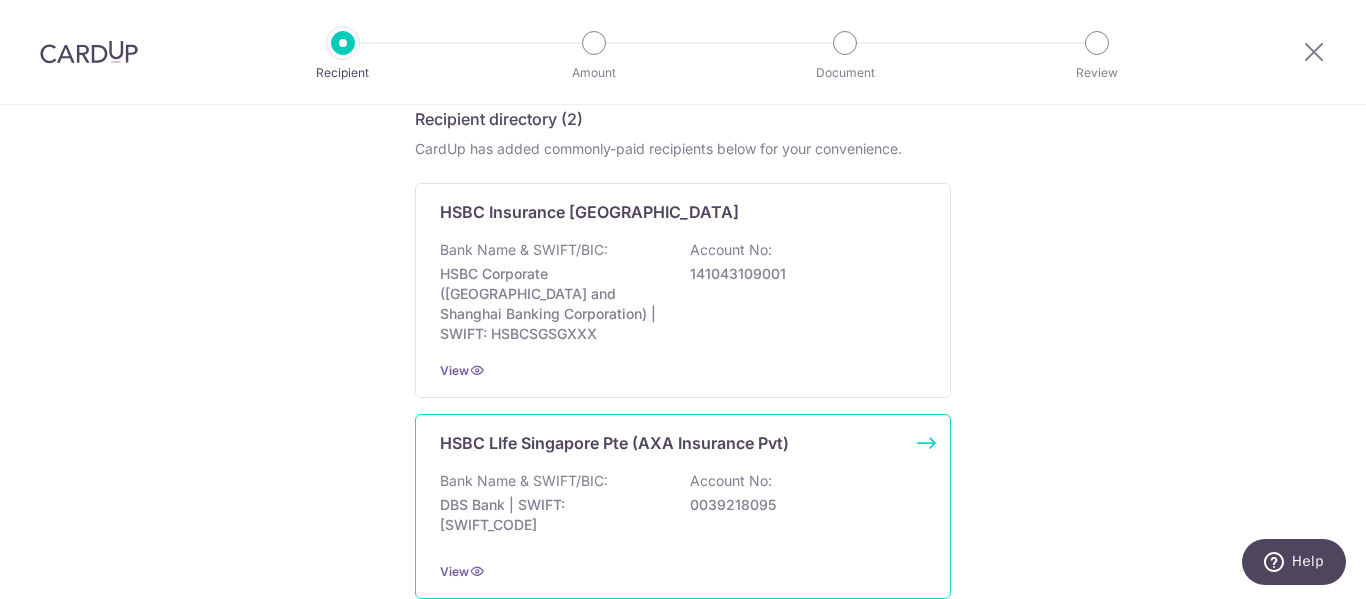 click on "HSBC LIfe Singapore Pte (AXA Insurance Pvt)" at bounding box center (614, 443) 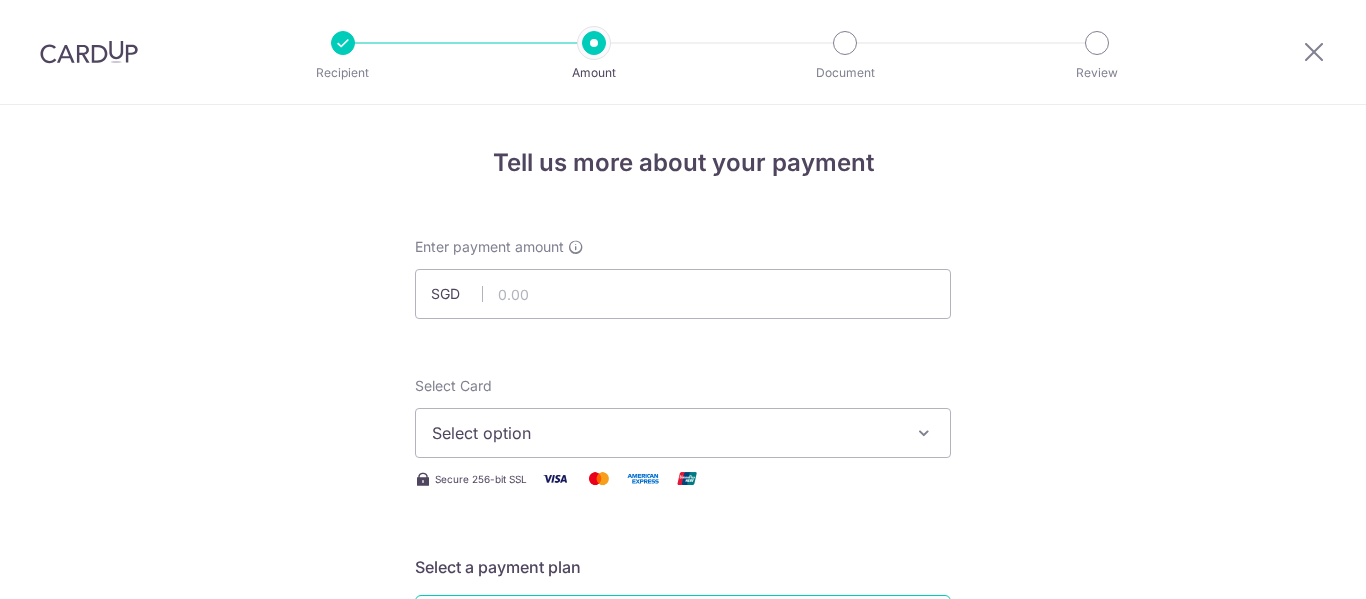 scroll, scrollTop: 0, scrollLeft: 0, axis: both 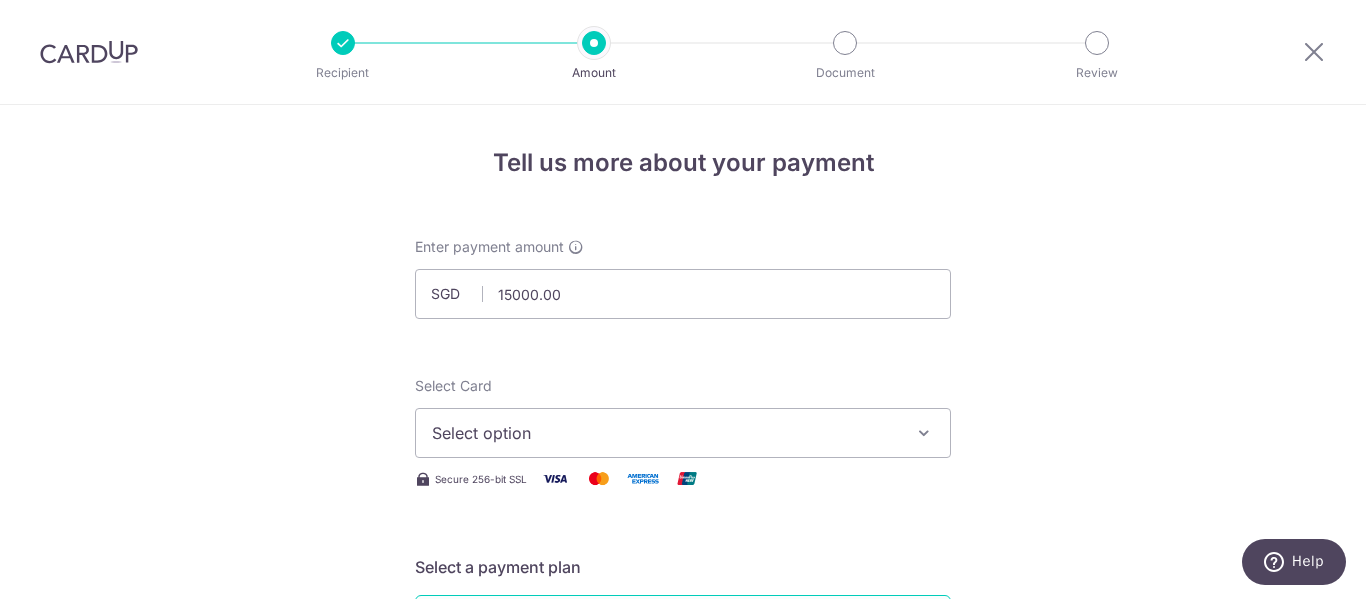 type on "15,000.00" 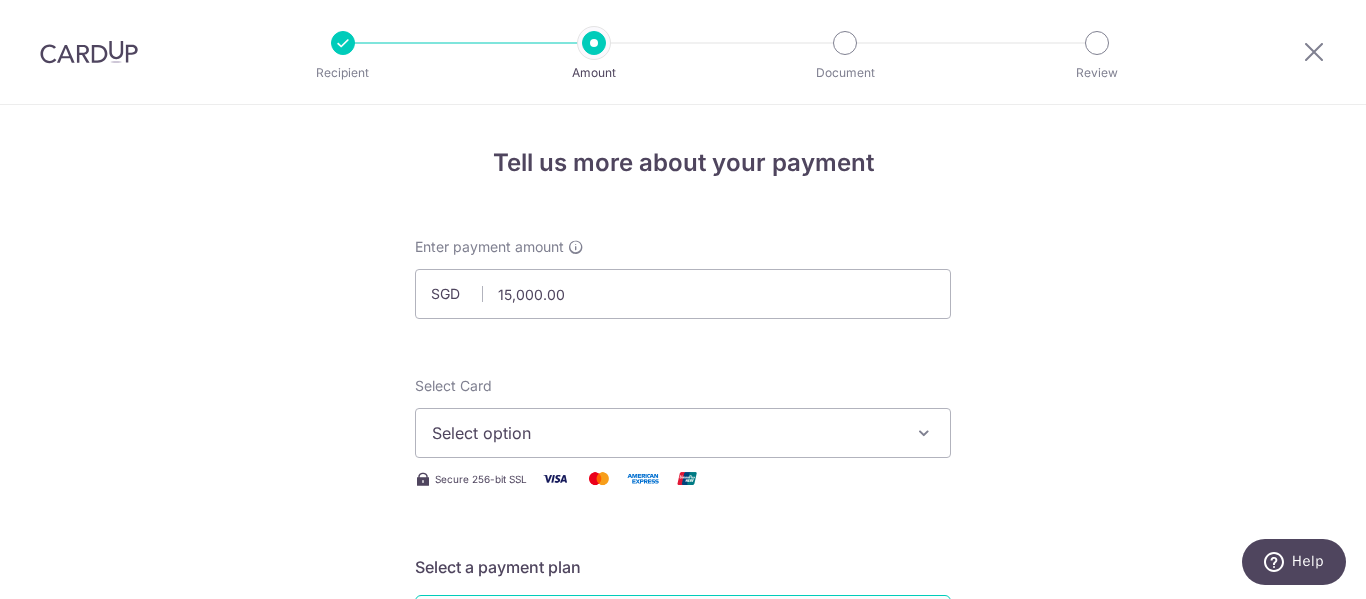 click on "Select option" at bounding box center (665, 433) 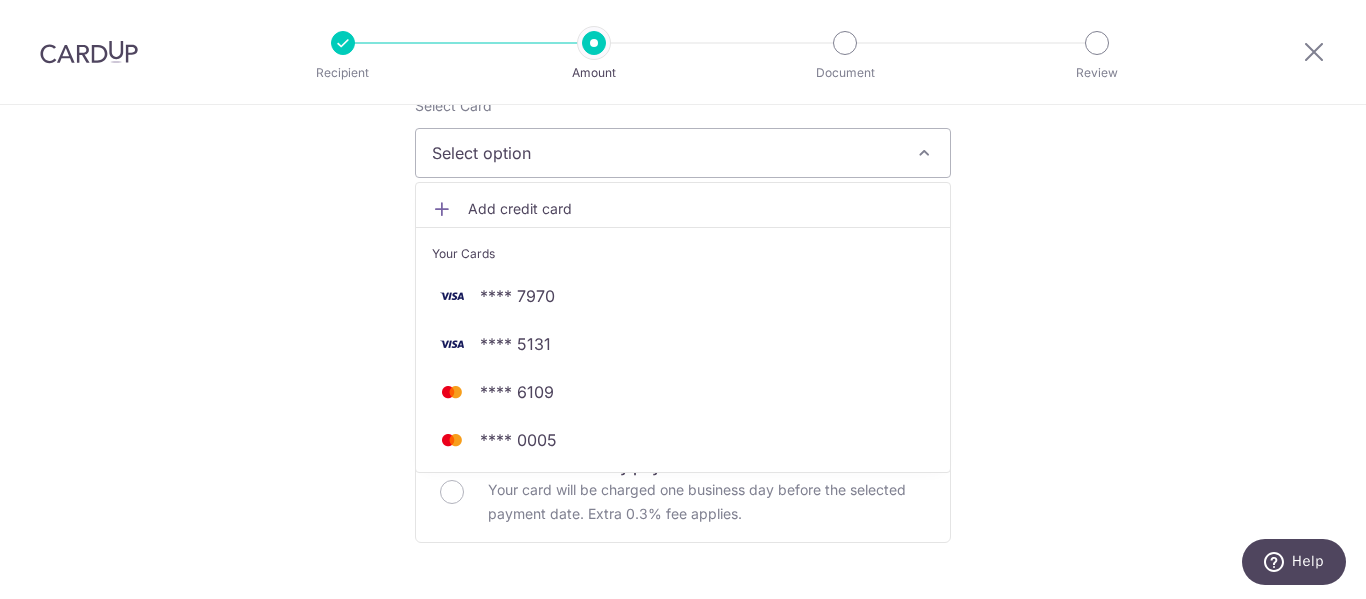 scroll, scrollTop: 280, scrollLeft: 0, axis: vertical 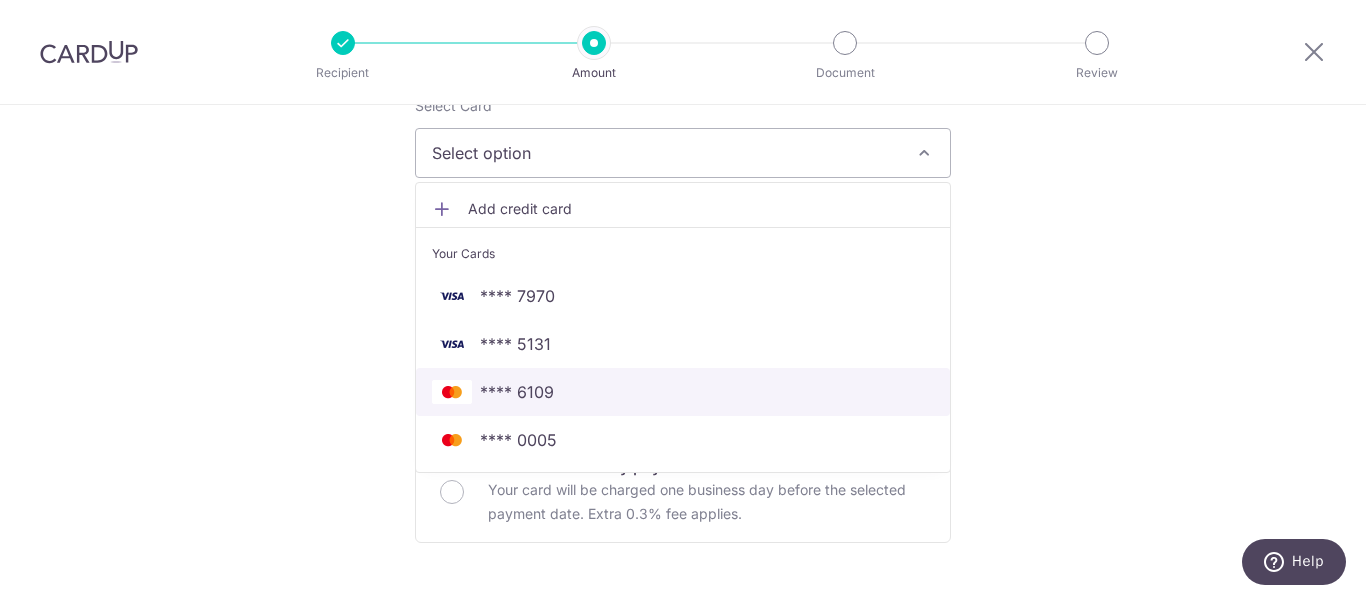 click on "**** 6109" at bounding box center (517, 392) 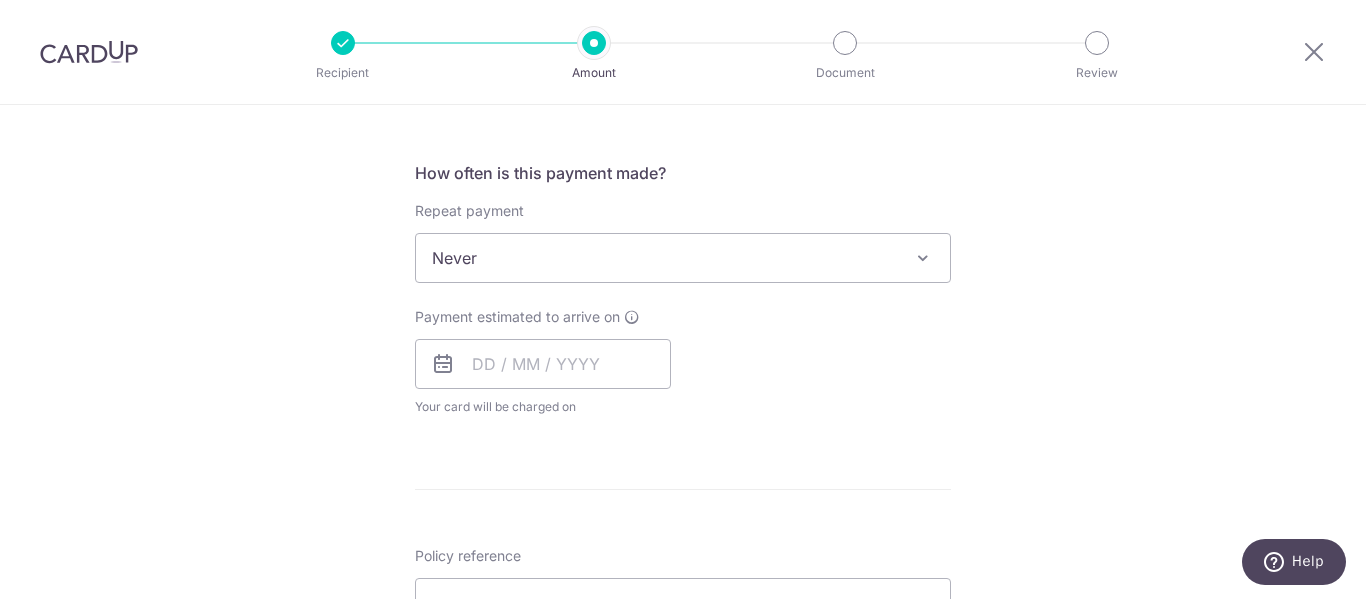 scroll, scrollTop: 718, scrollLeft: 0, axis: vertical 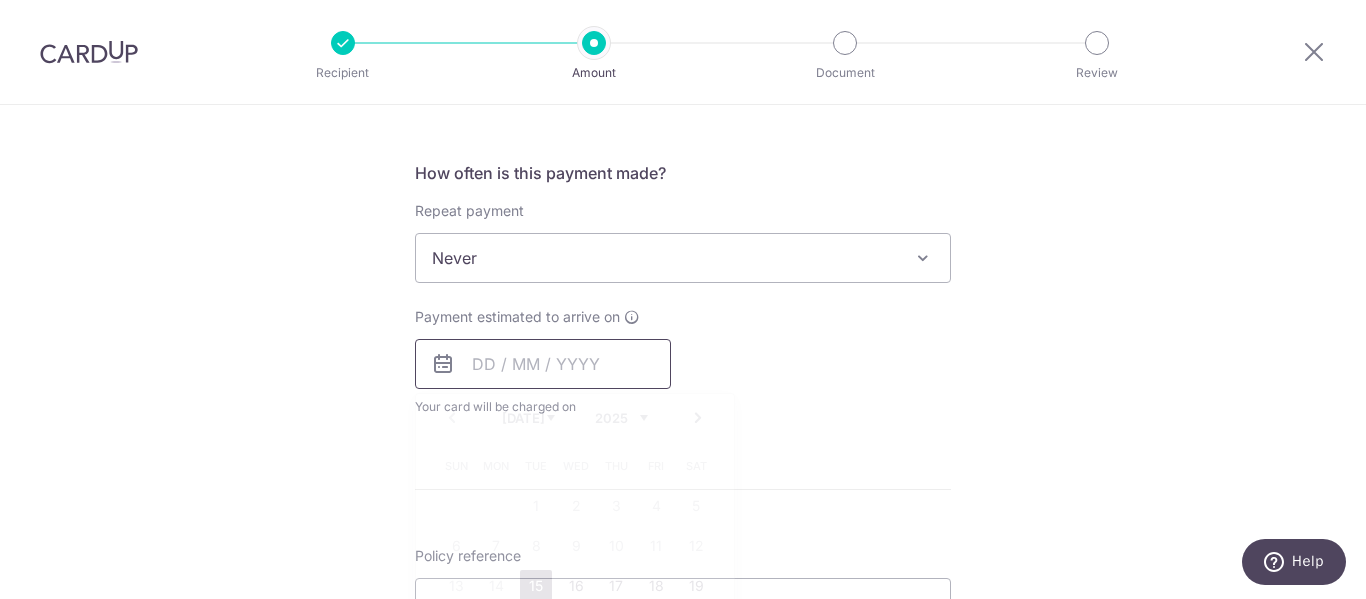 click at bounding box center (543, 364) 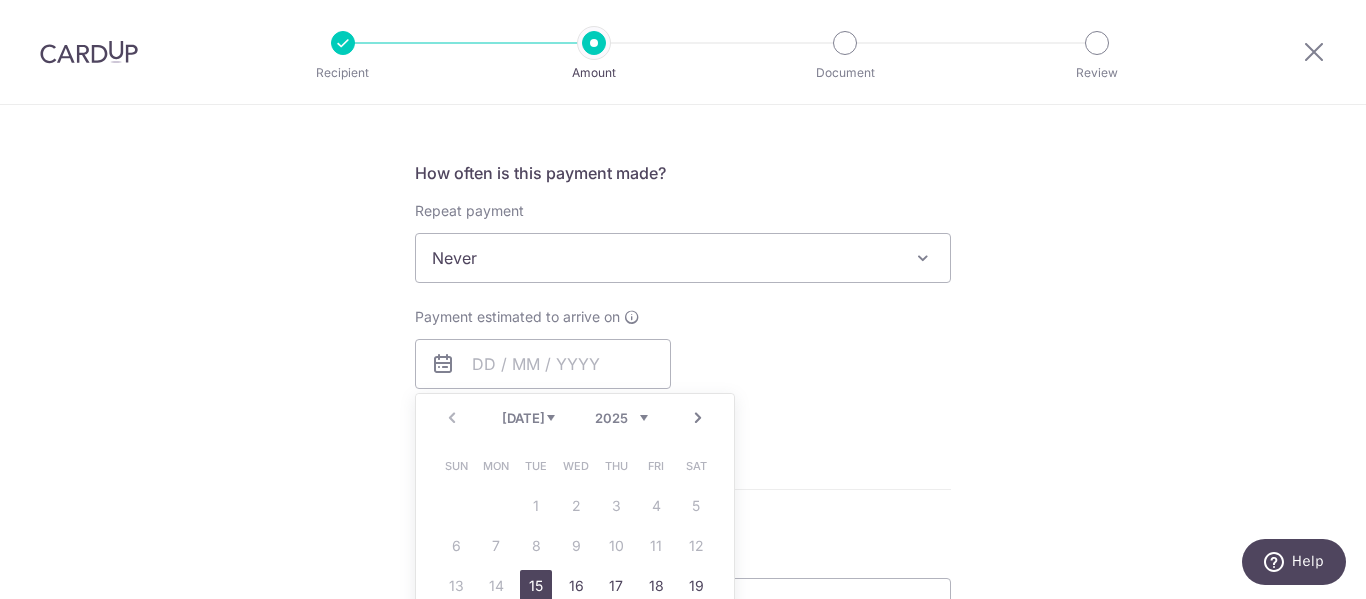 click on "15" at bounding box center [536, 586] 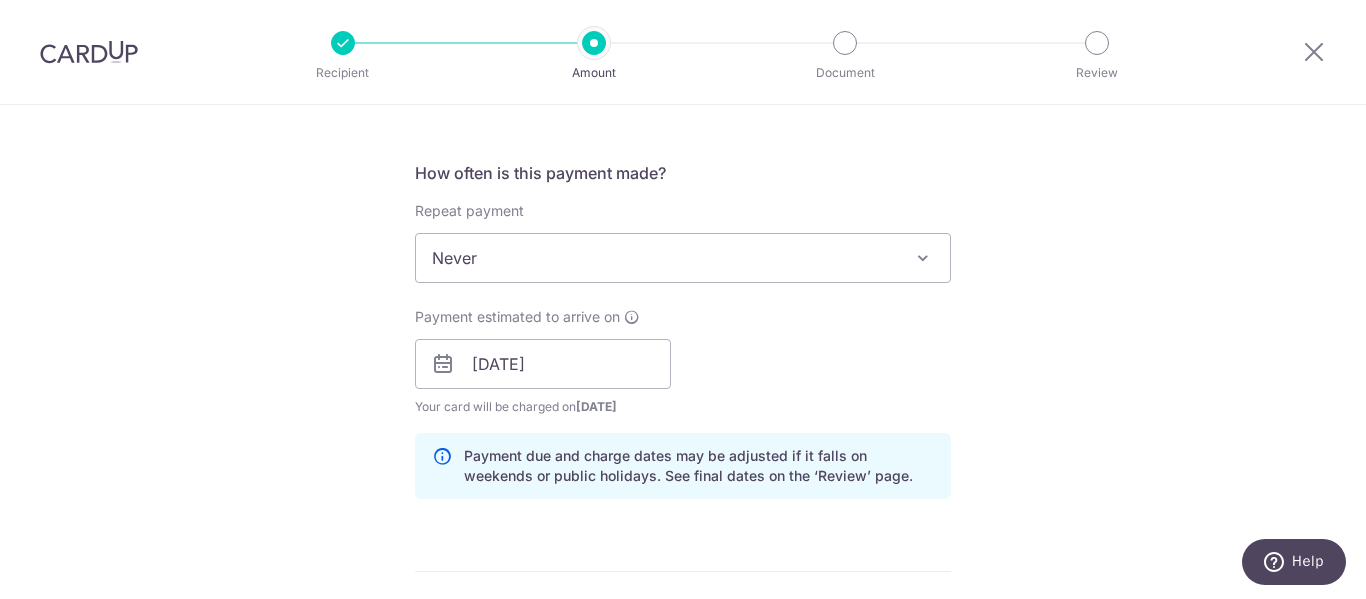 scroll, scrollTop: 968, scrollLeft: 0, axis: vertical 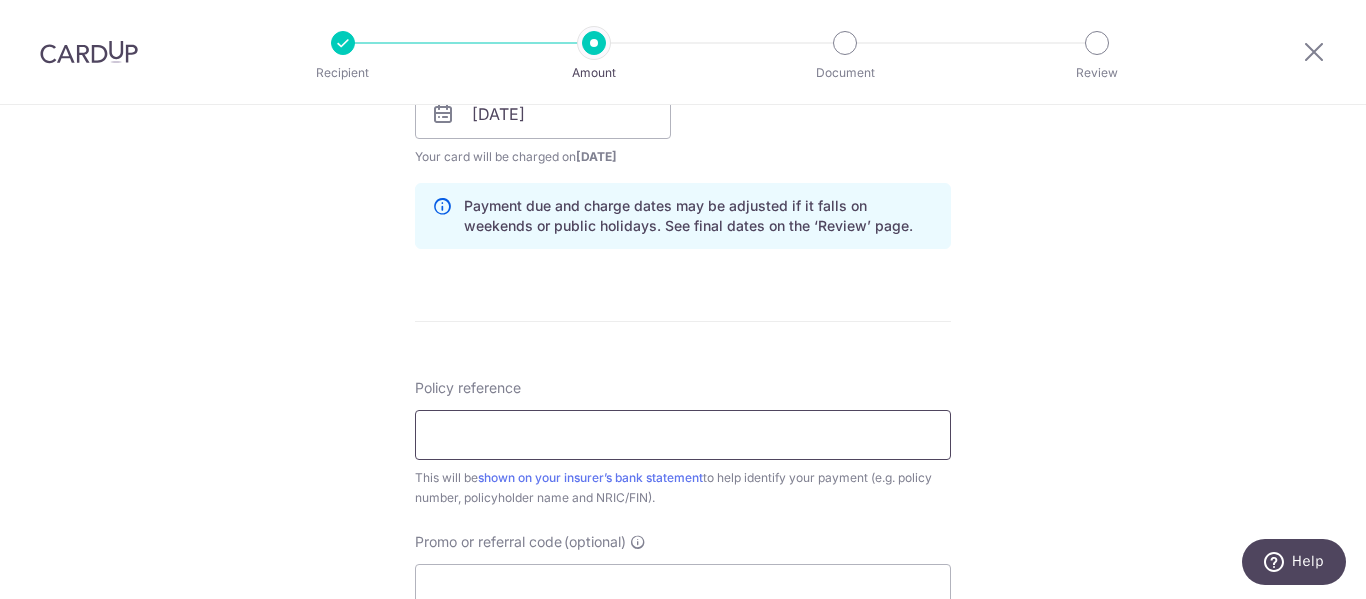 click on "Policy reference" at bounding box center (683, 435) 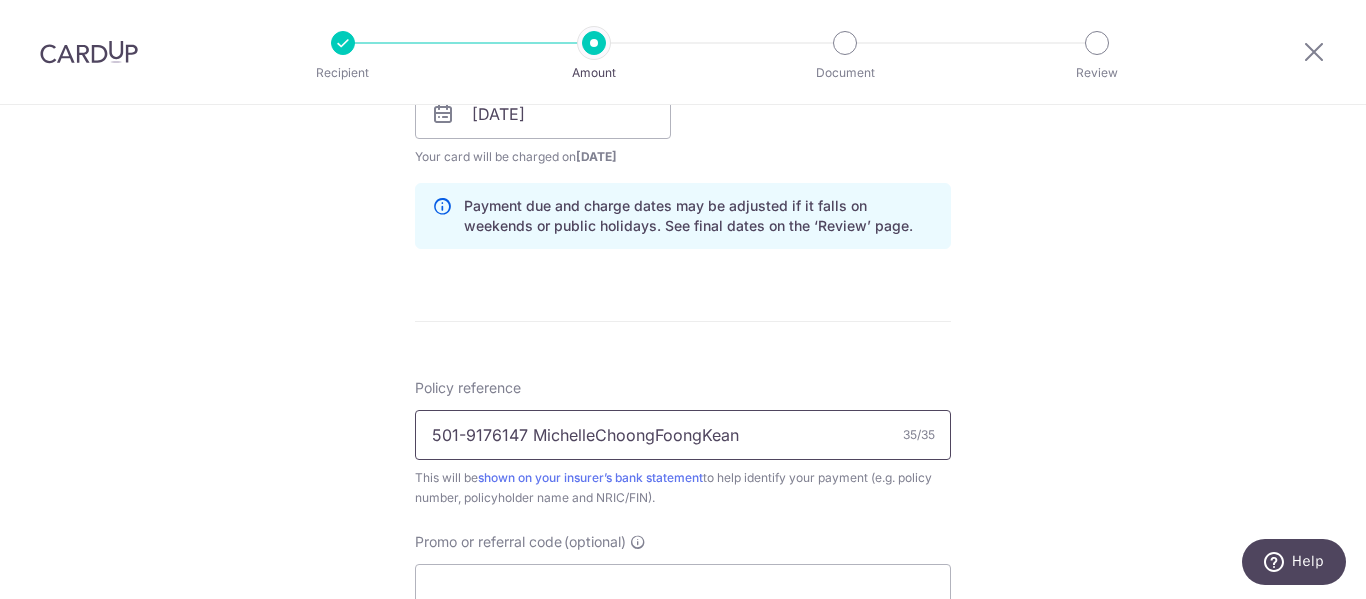 type on "501-9176147 MichelleChoongFoongKean" 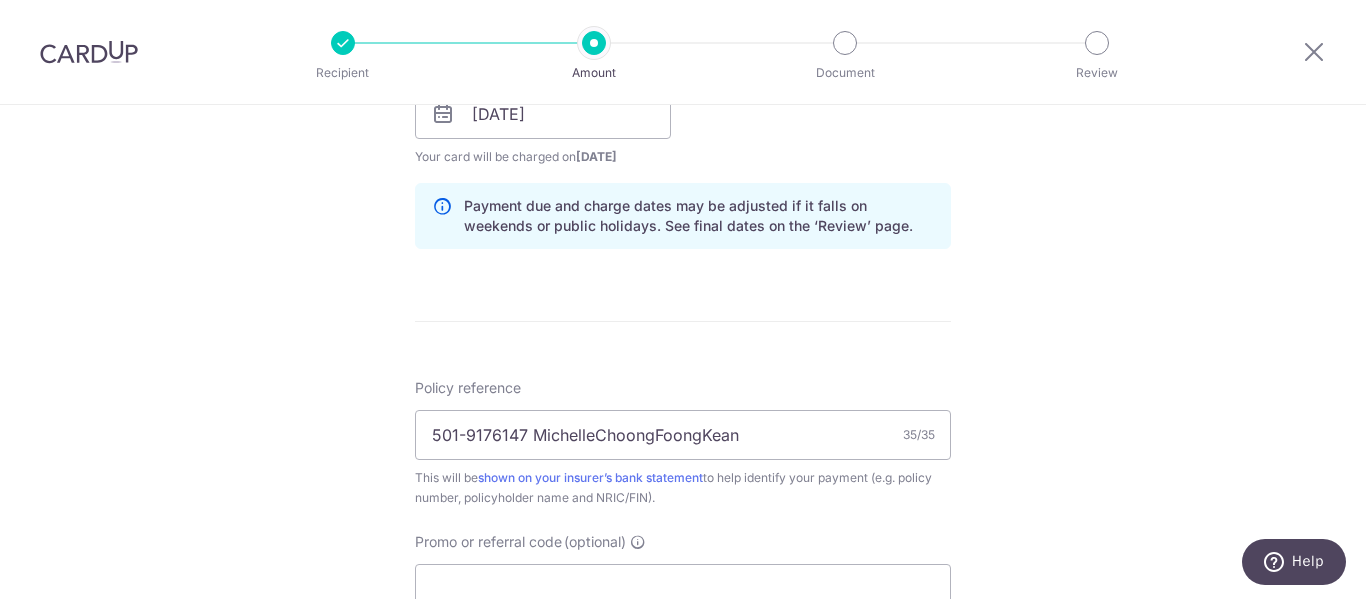 click on "Enter payment amount
SGD
15,000.00
15000.00
Select Card
**** 6109
Add credit card
Your Cards
**** 7970
**** 5131
**** 6109
**** 0005
Secure 256-bit SSL
Text
New card details
Card" at bounding box center [683, 101] 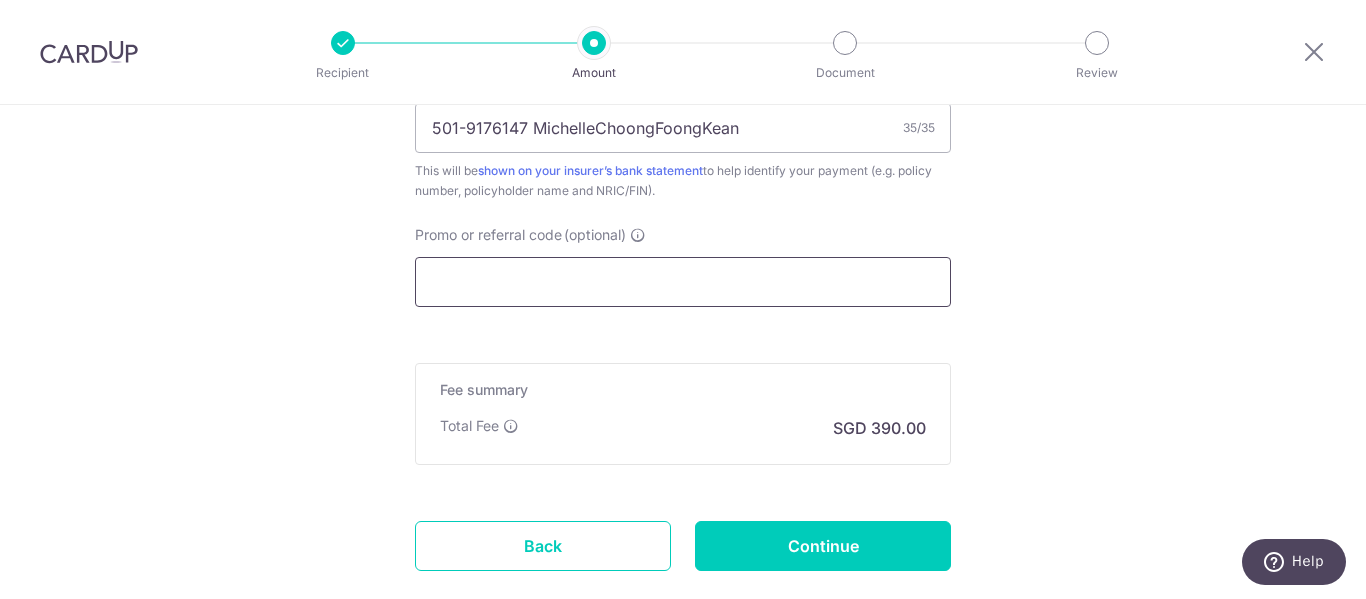 click on "Promo or referral code
(optional)" at bounding box center (683, 282) 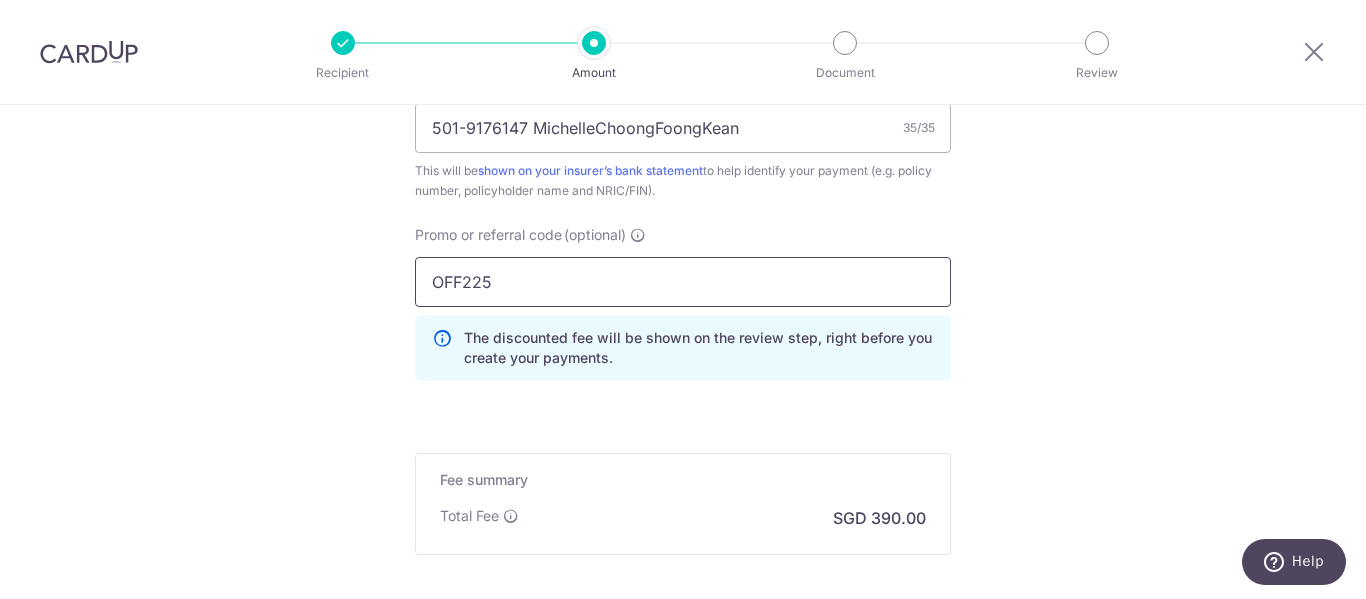 type on "OFF225" 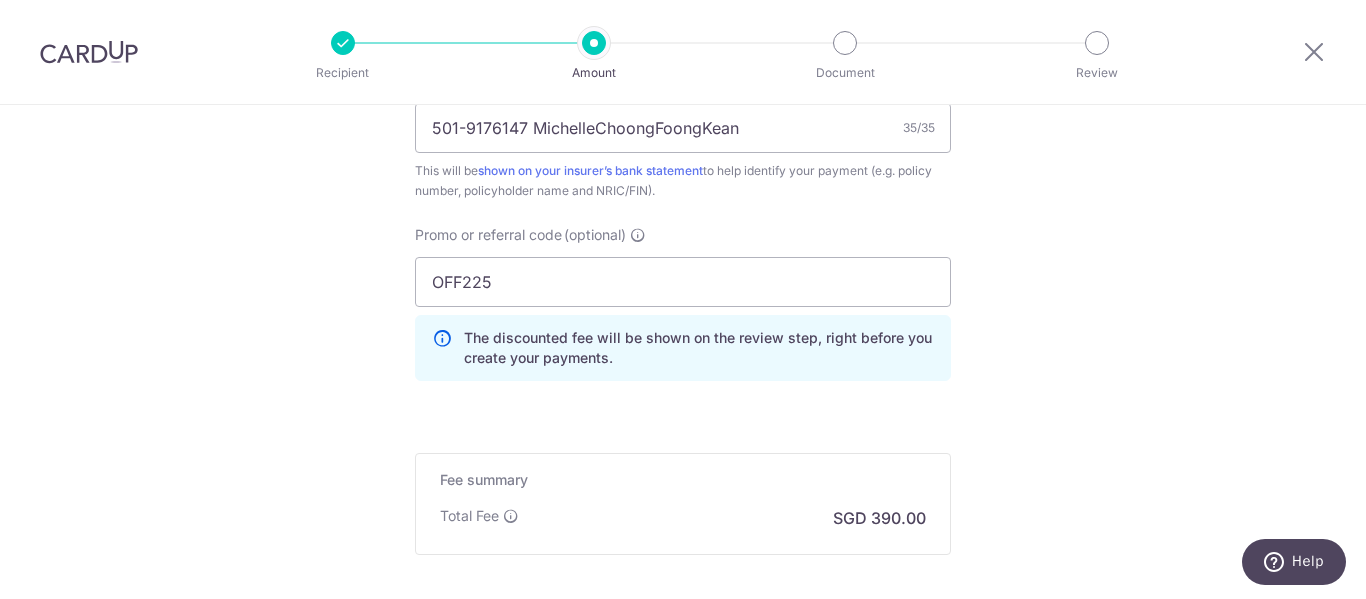 click on "Promo or referral code
(optional)
OFF225
The discounted fee will be shown on the review step, right before you create your payments.
Add" at bounding box center [683, 311] 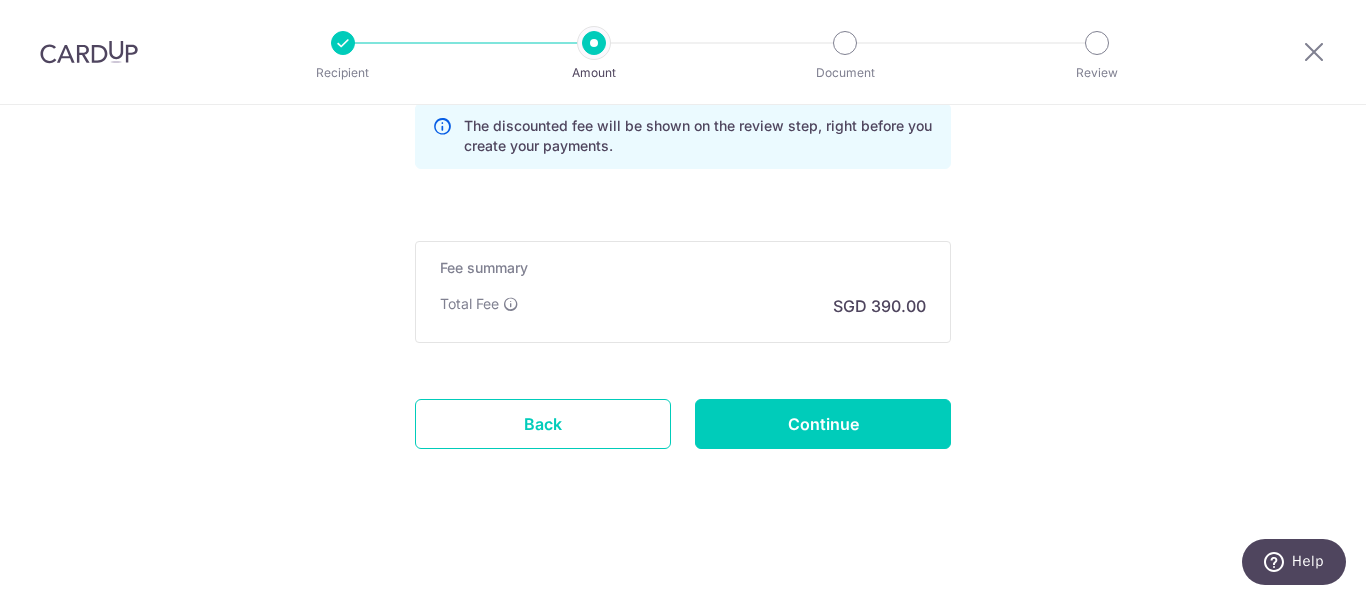 click on "Enter payment amount
SGD
15,000.00
15000.00
Select Card
**** 6109
Add credit card
Your Cards
**** 7970
**** 5131
**** 6109
**** 0005
Secure 256-bit SSL
Text
New card details
Card" at bounding box center [683, -373] 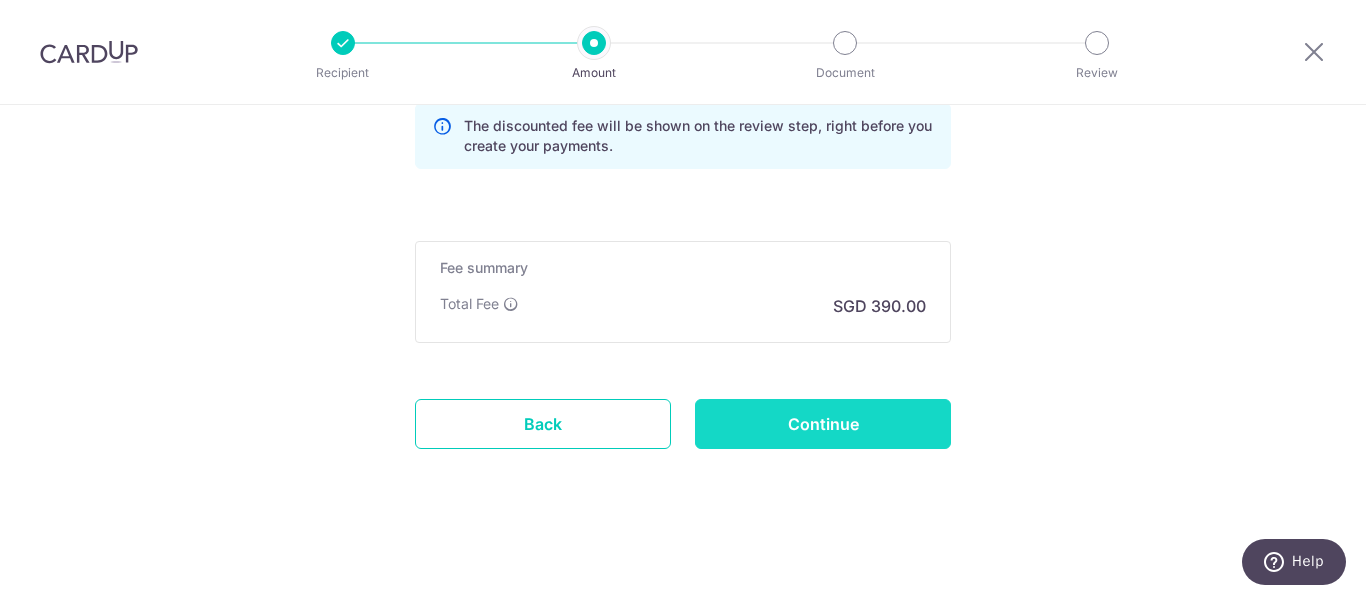 click on "Continue" at bounding box center [823, 424] 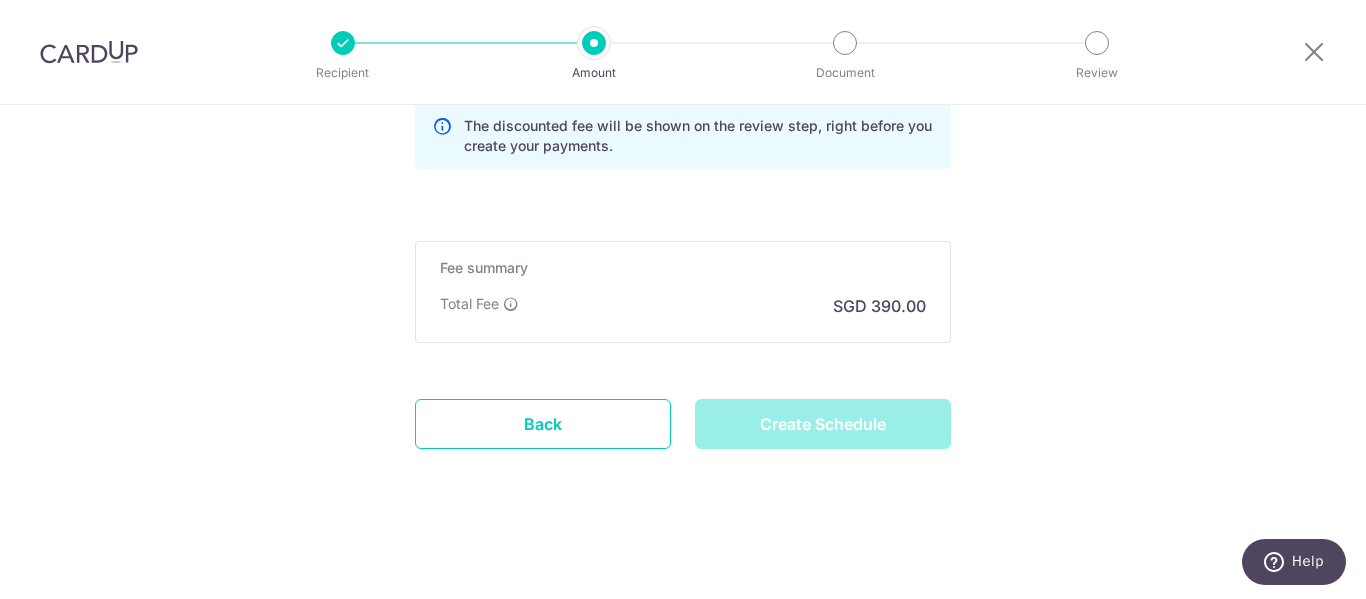 type on "Create Schedule" 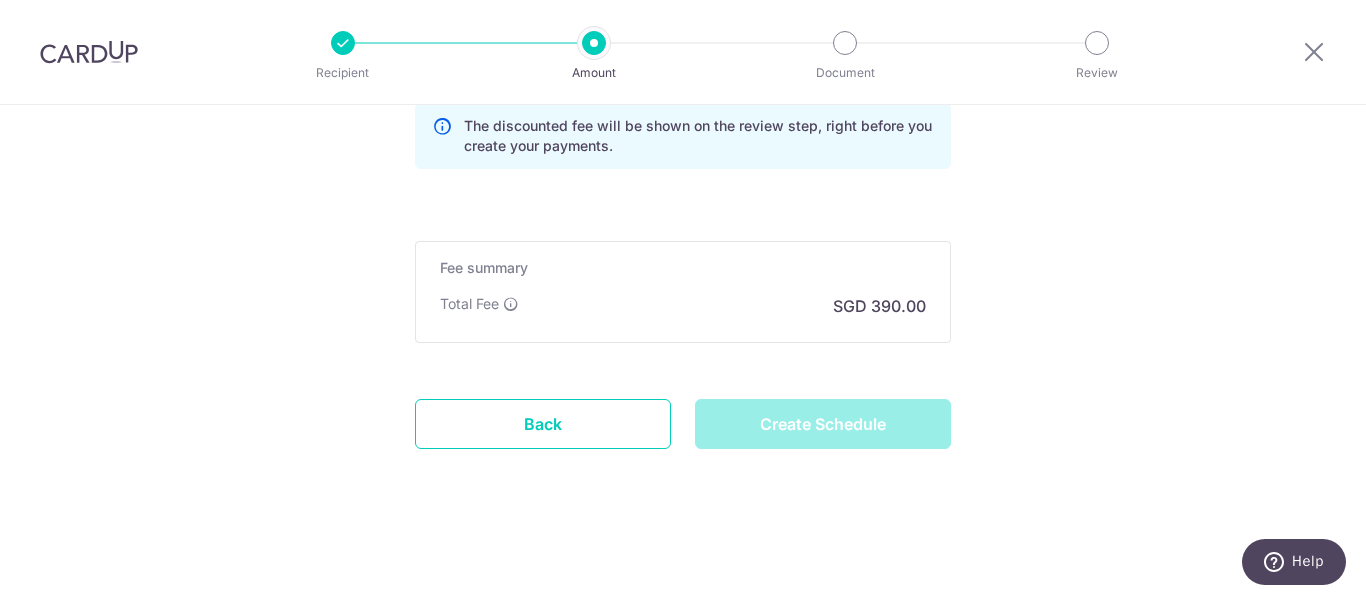 click on "Tell us more about your payment
Enter payment amount
SGD
15,000.00
15000.00
Select Card
**** 6109
Add credit card
Your Cards
**** 7970
**** 5131
**** 6109
**** 0005
Secure 256-bit SSL
Text
New card details" at bounding box center [683, -392] 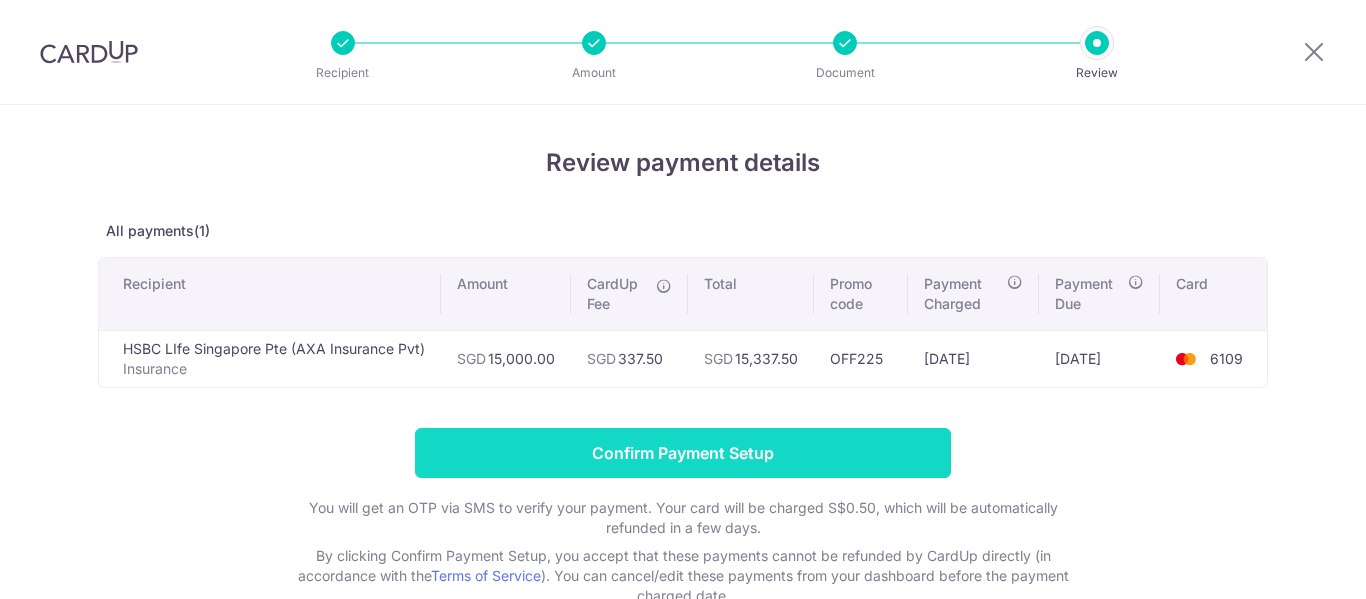 scroll, scrollTop: 0, scrollLeft: 0, axis: both 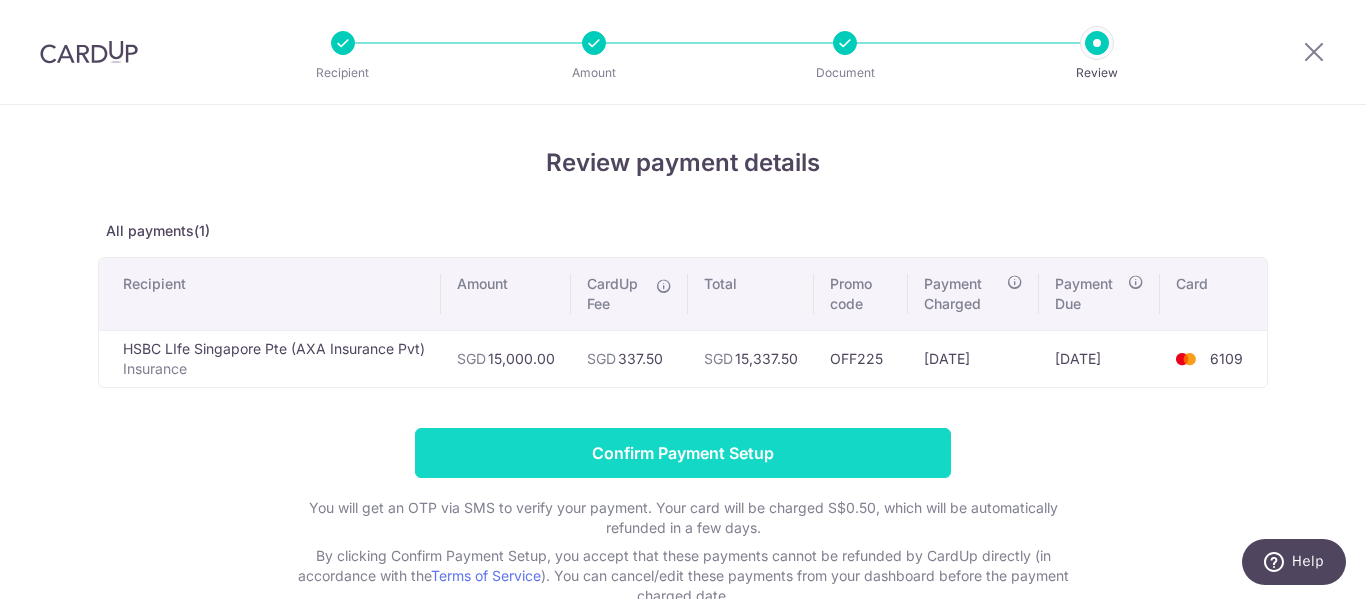 click on "Confirm Payment Setup" at bounding box center [683, 453] 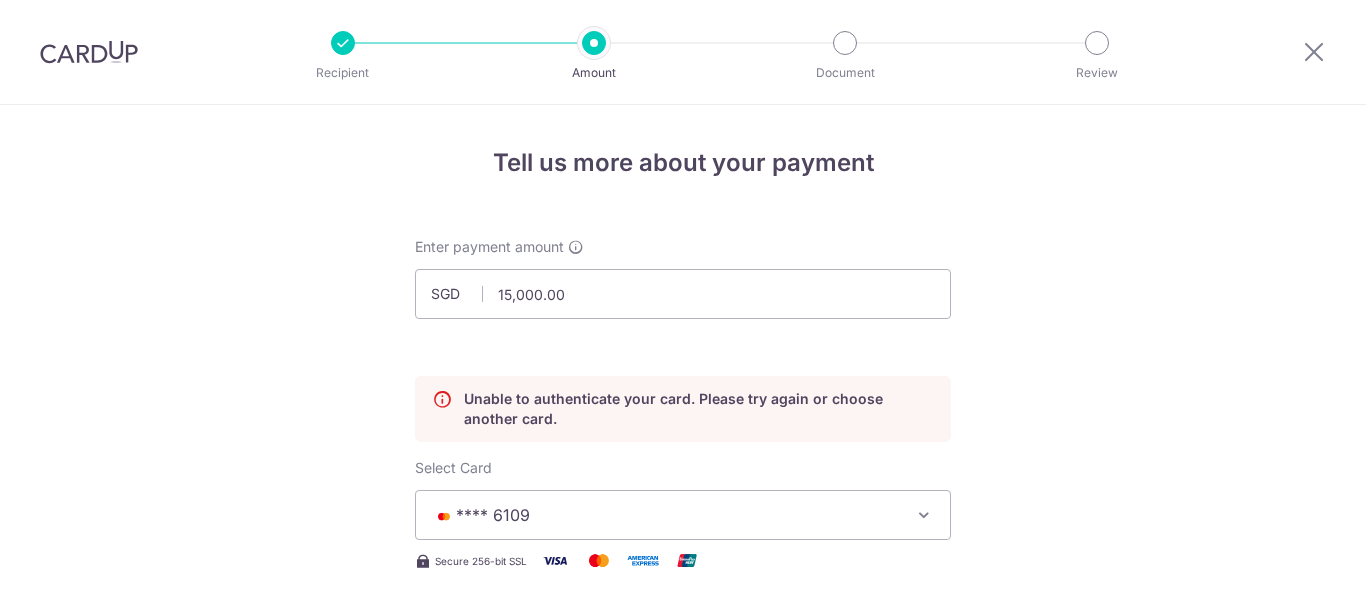 scroll, scrollTop: 0, scrollLeft: 0, axis: both 